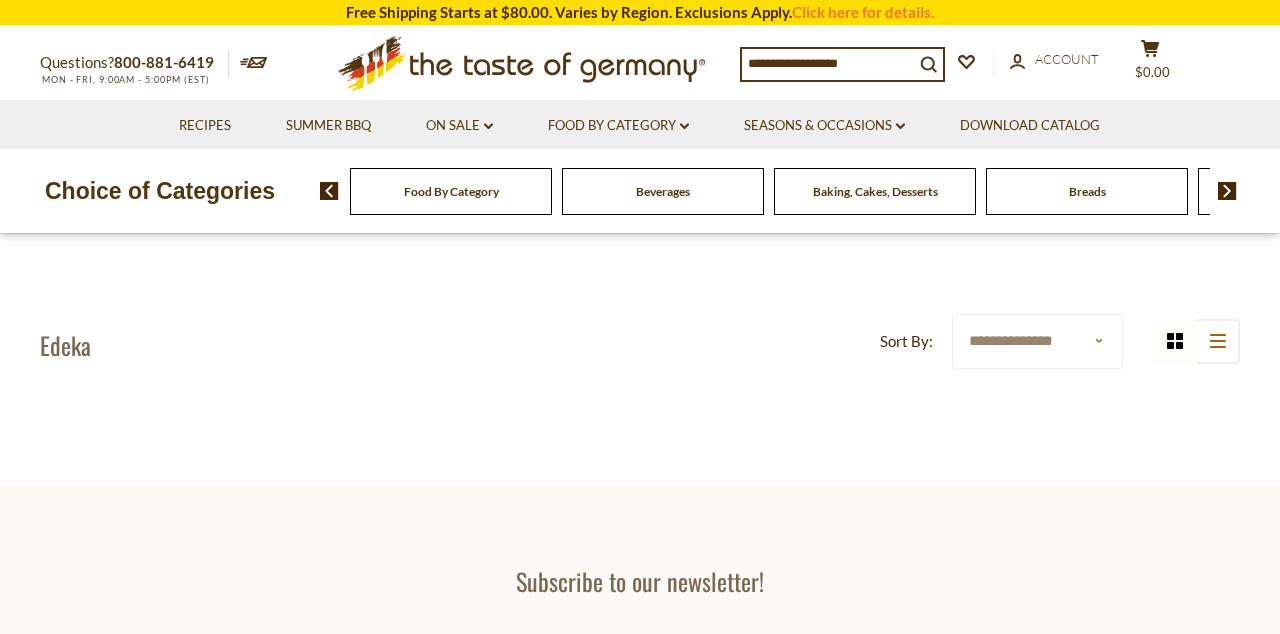 scroll, scrollTop: 0, scrollLeft: 0, axis: both 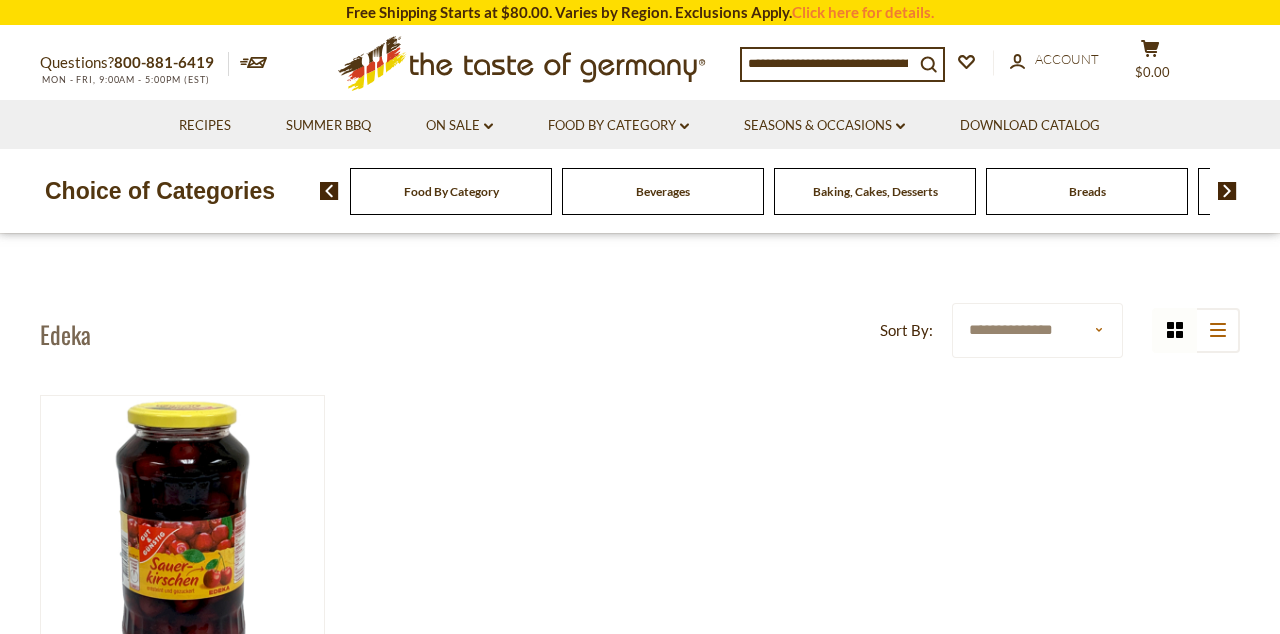 click at bounding box center (1227, 191) 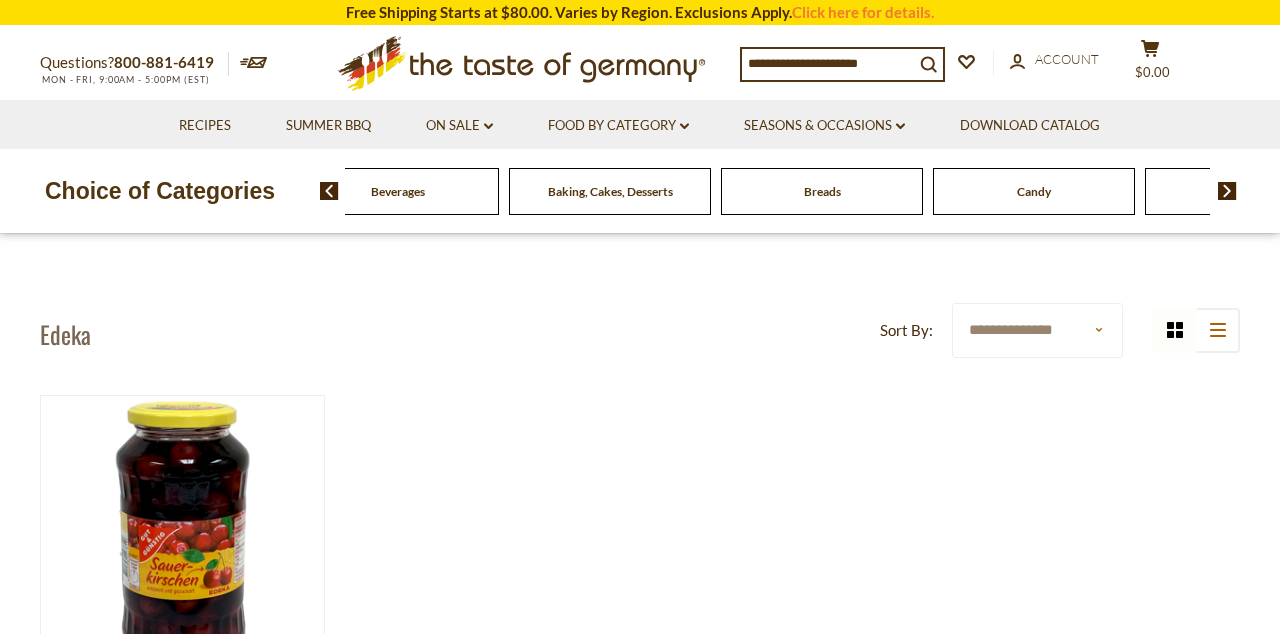 click at bounding box center (1227, 191) 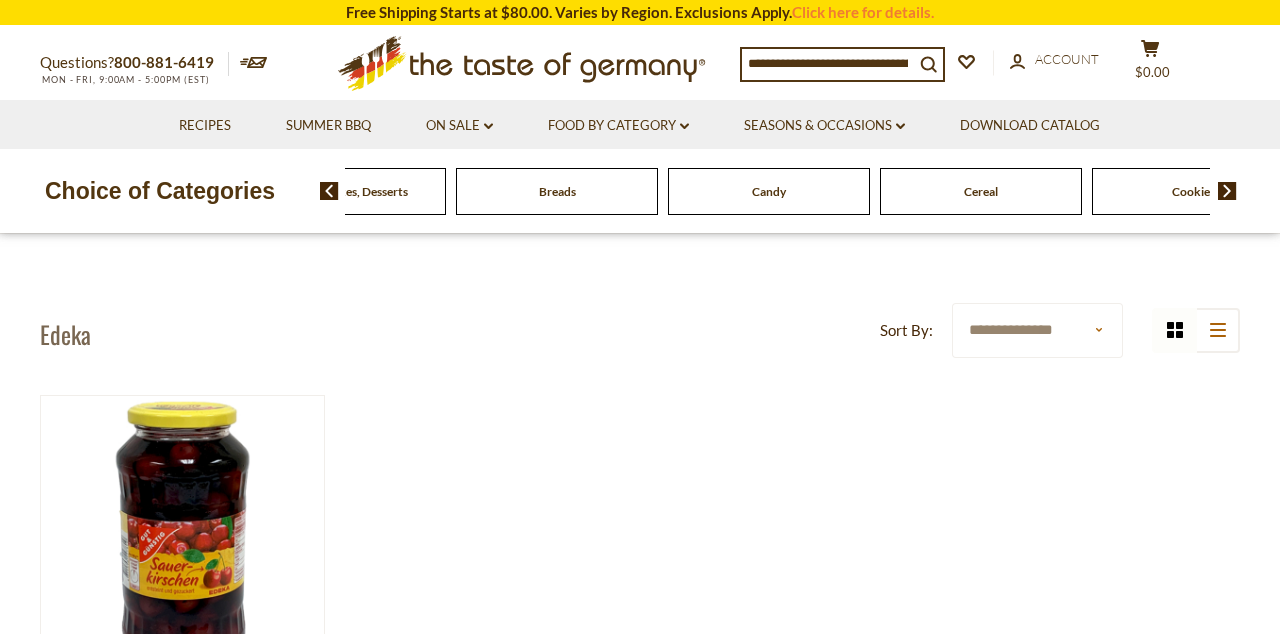 click at bounding box center (1227, 191) 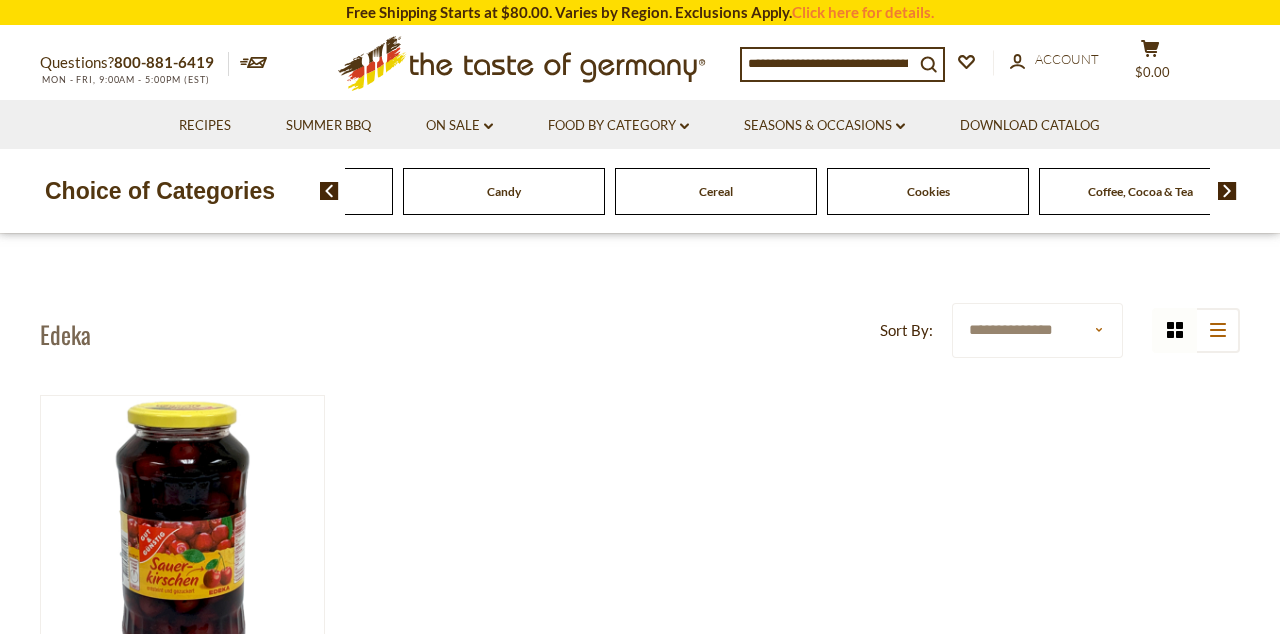 click at bounding box center (1227, 191) 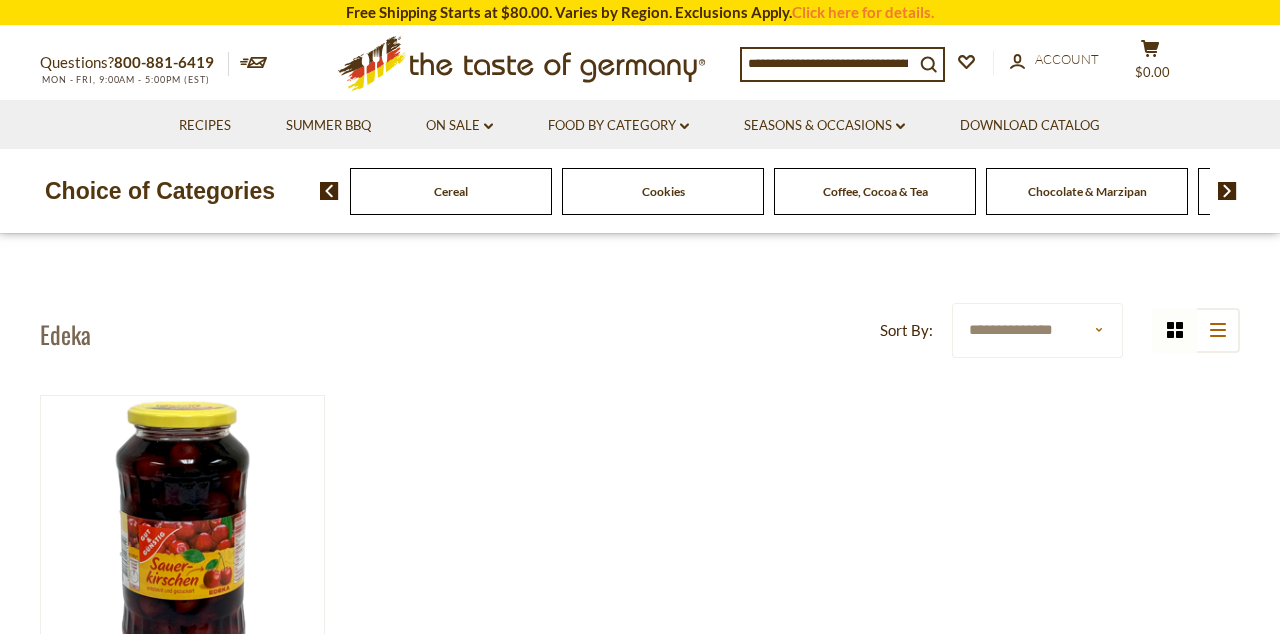 click on "Chocolate & Marzipan" at bounding box center (1087, 191) 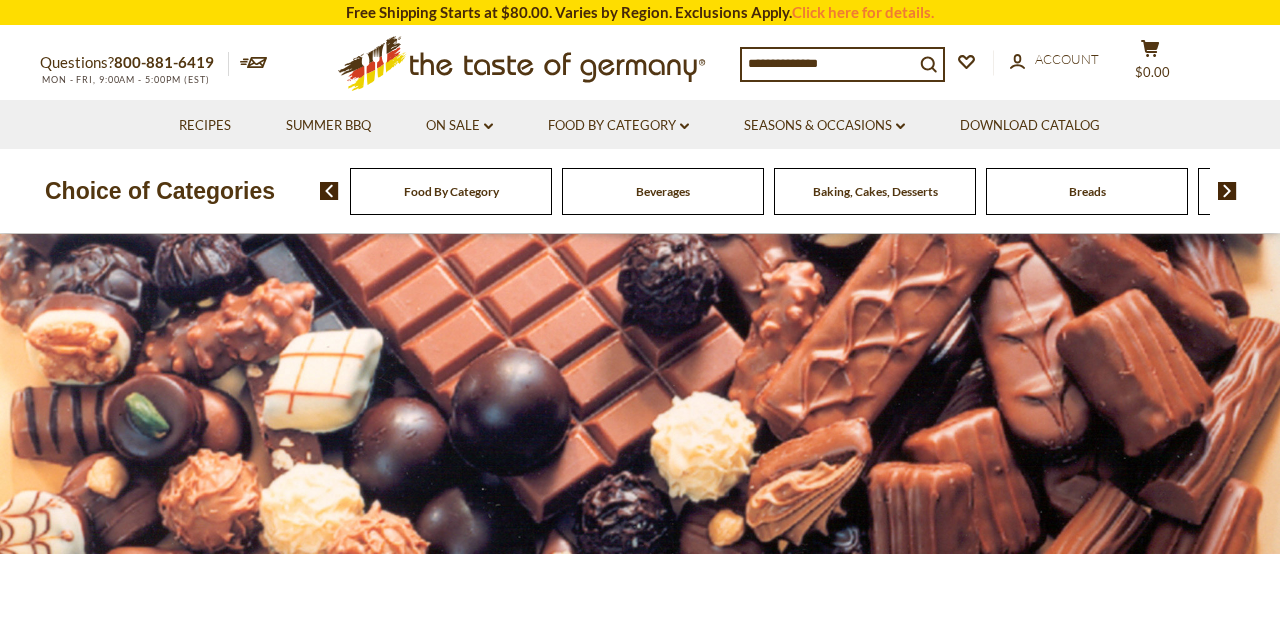 scroll, scrollTop: 0, scrollLeft: 0, axis: both 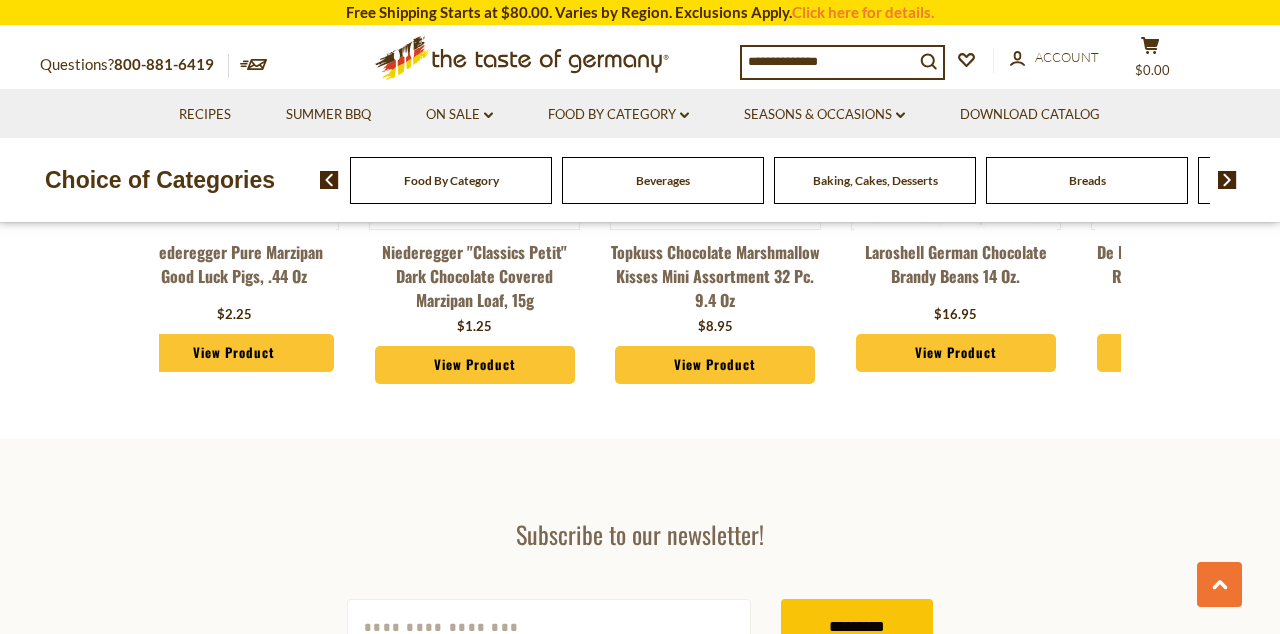 click 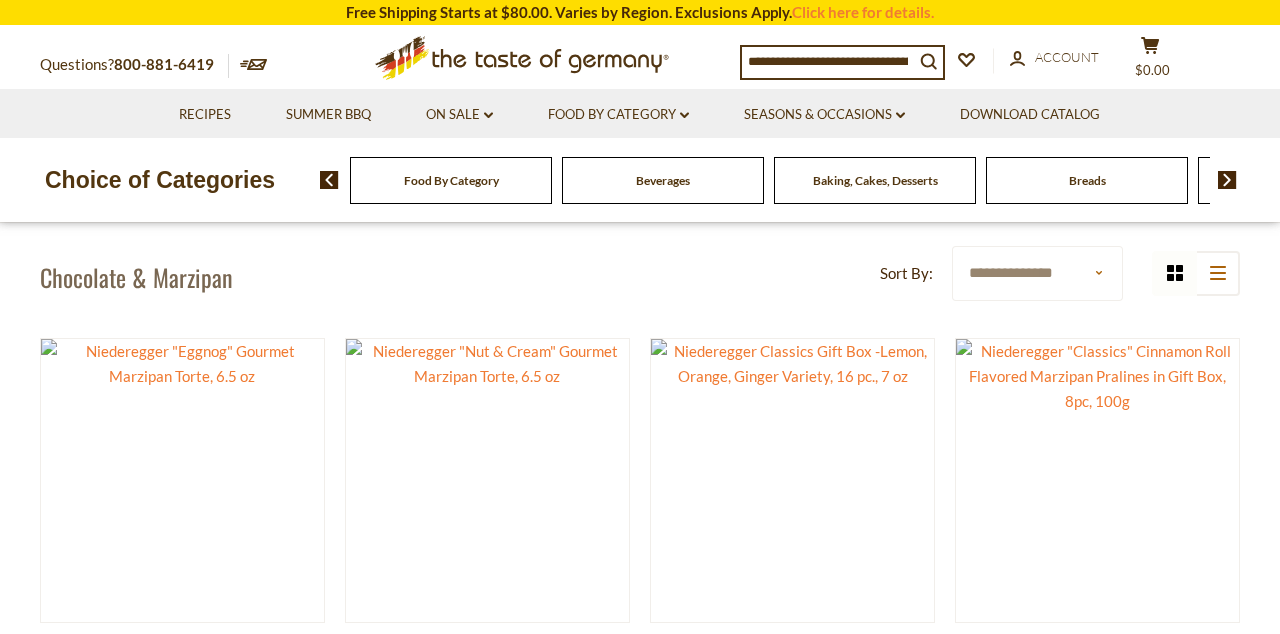 scroll, scrollTop: 434, scrollLeft: 0, axis: vertical 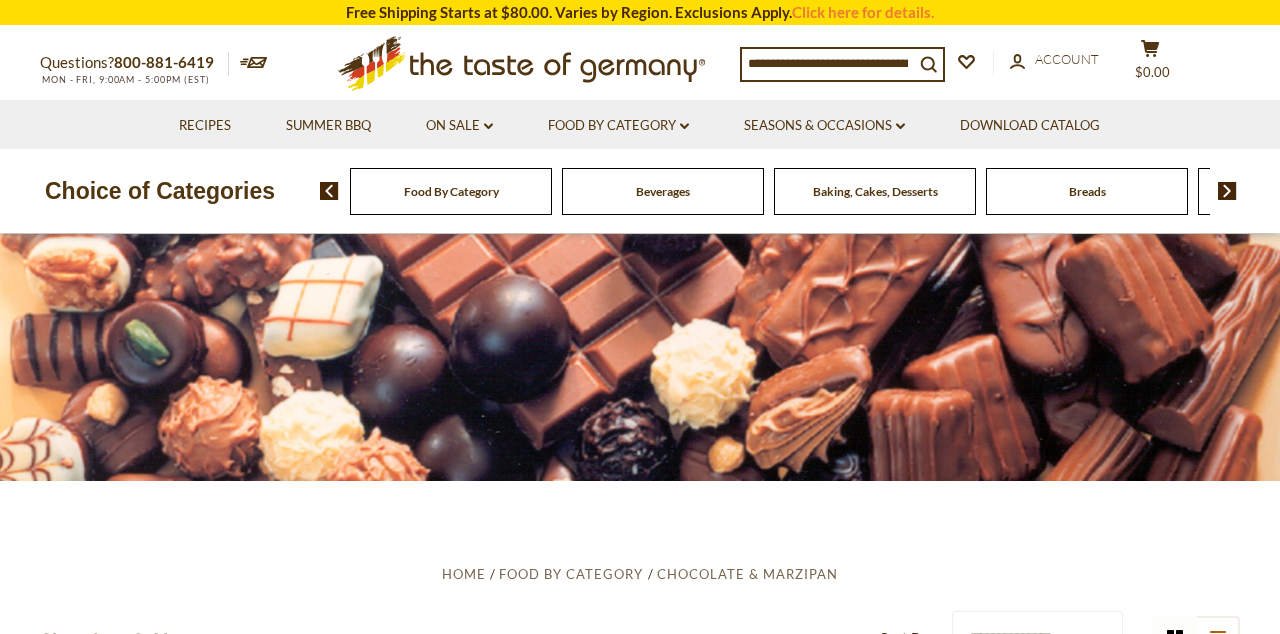 click at bounding box center (828, 63) 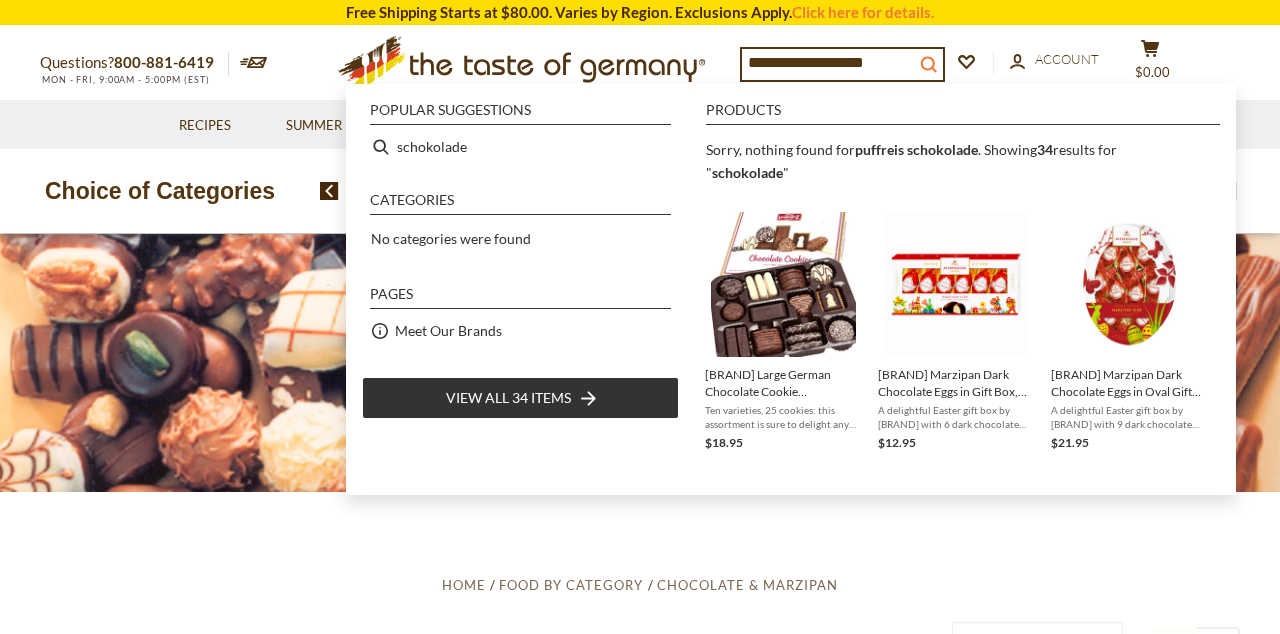 click 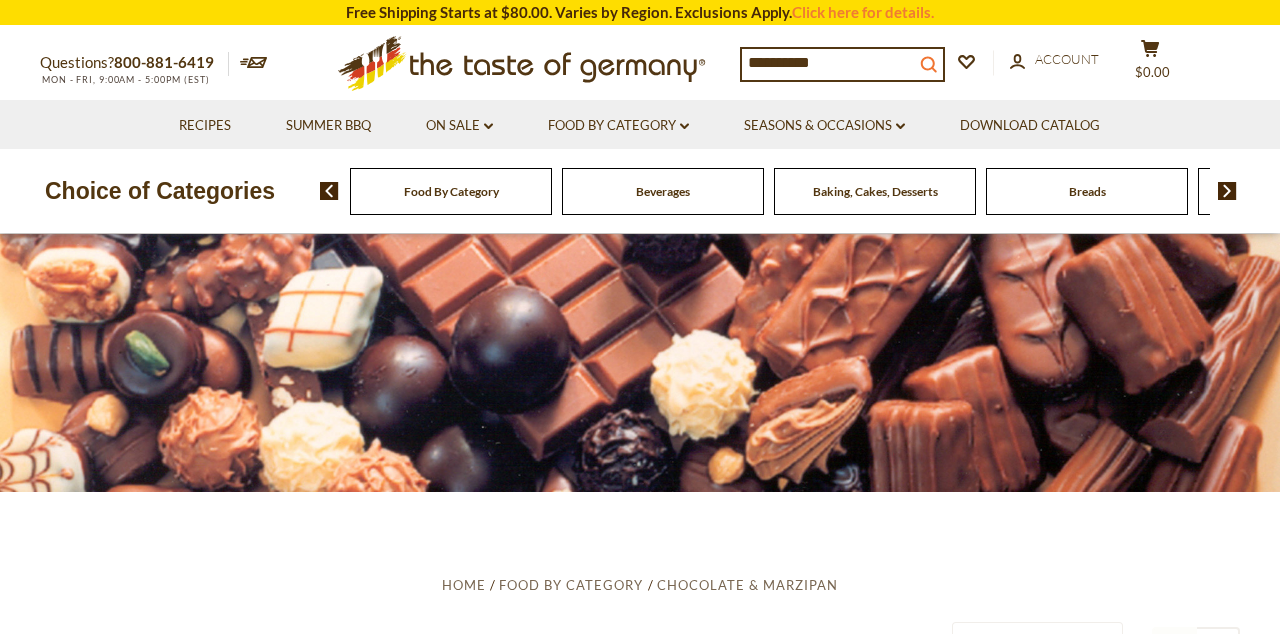 scroll, scrollTop: 0, scrollLeft: 45, axis: horizontal 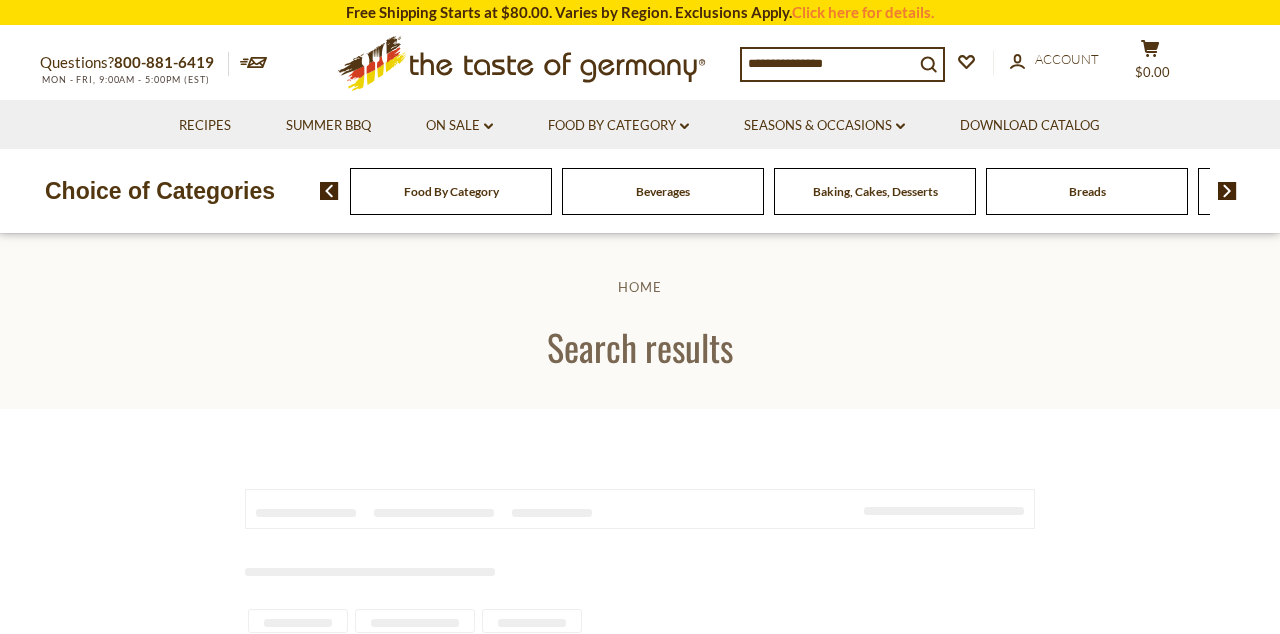 type on "**********" 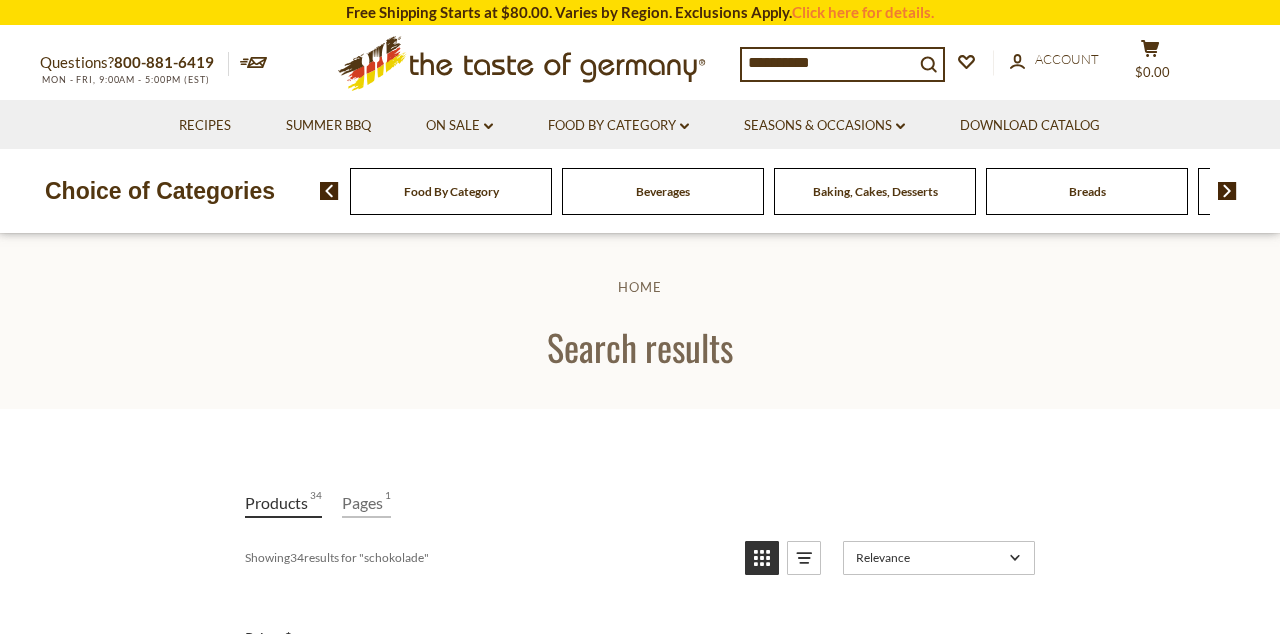 scroll, scrollTop: 0, scrollLeft: 0, axis: both 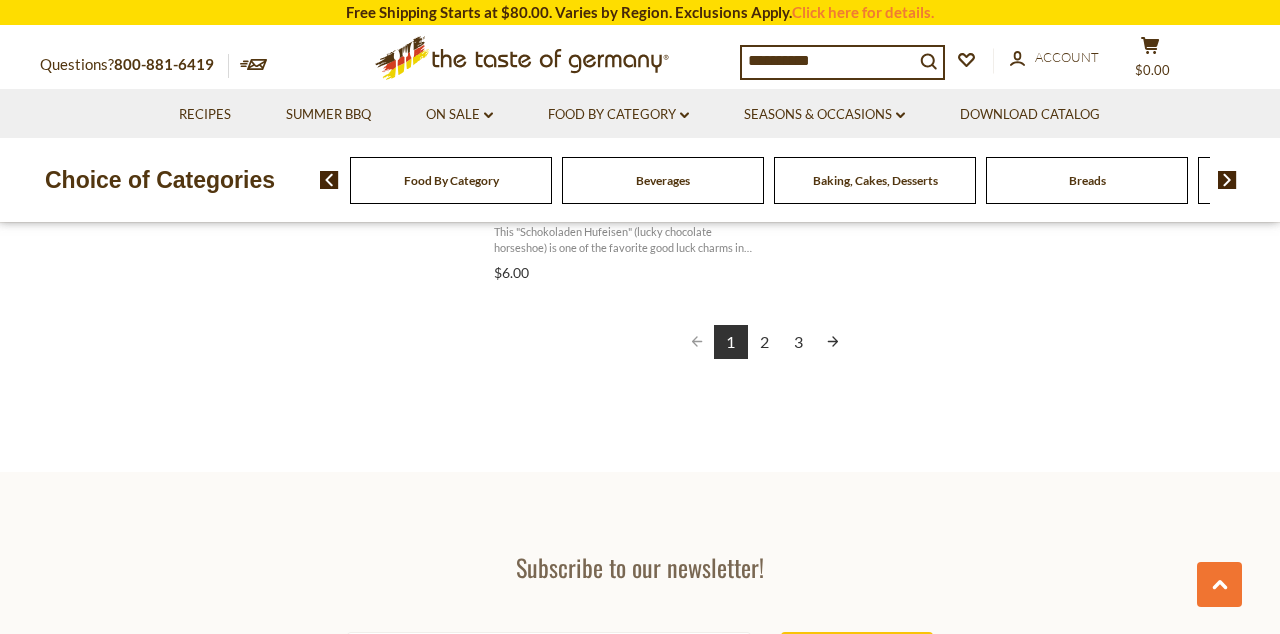 click on "1" at bounding box center [731, 342] 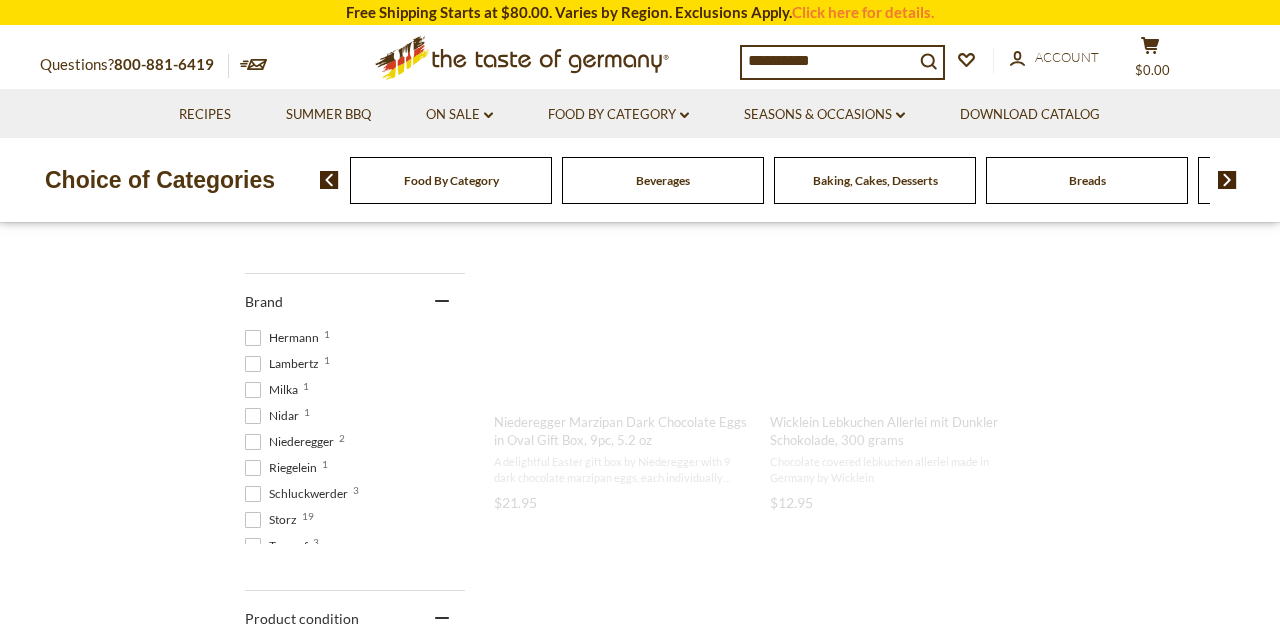 scroll, scrollTop: 62, scrollLeft: 0, axis: vertical 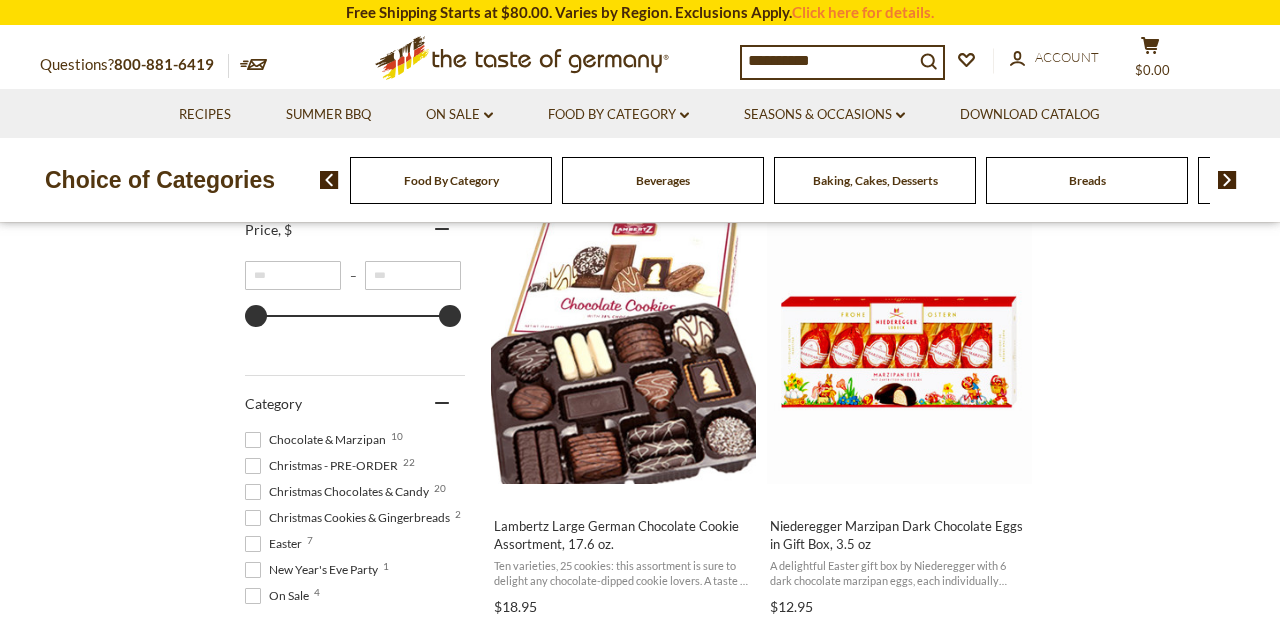 click at bounding box center (1227, 180) 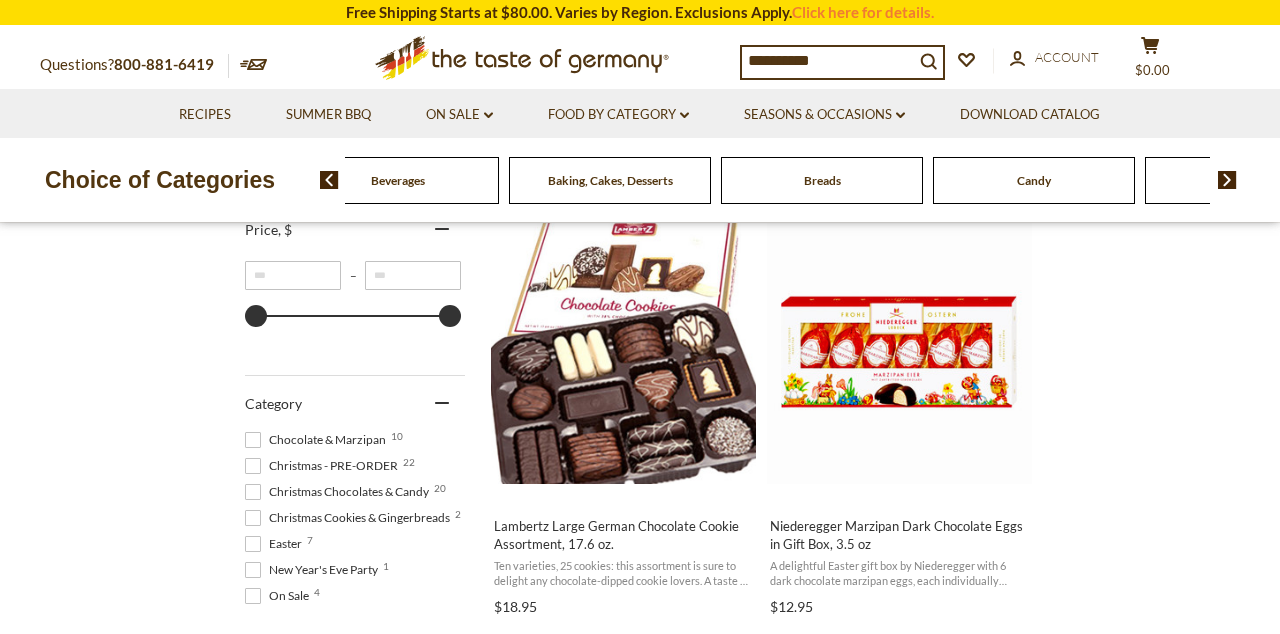 click at bounding box center (1227, 180) 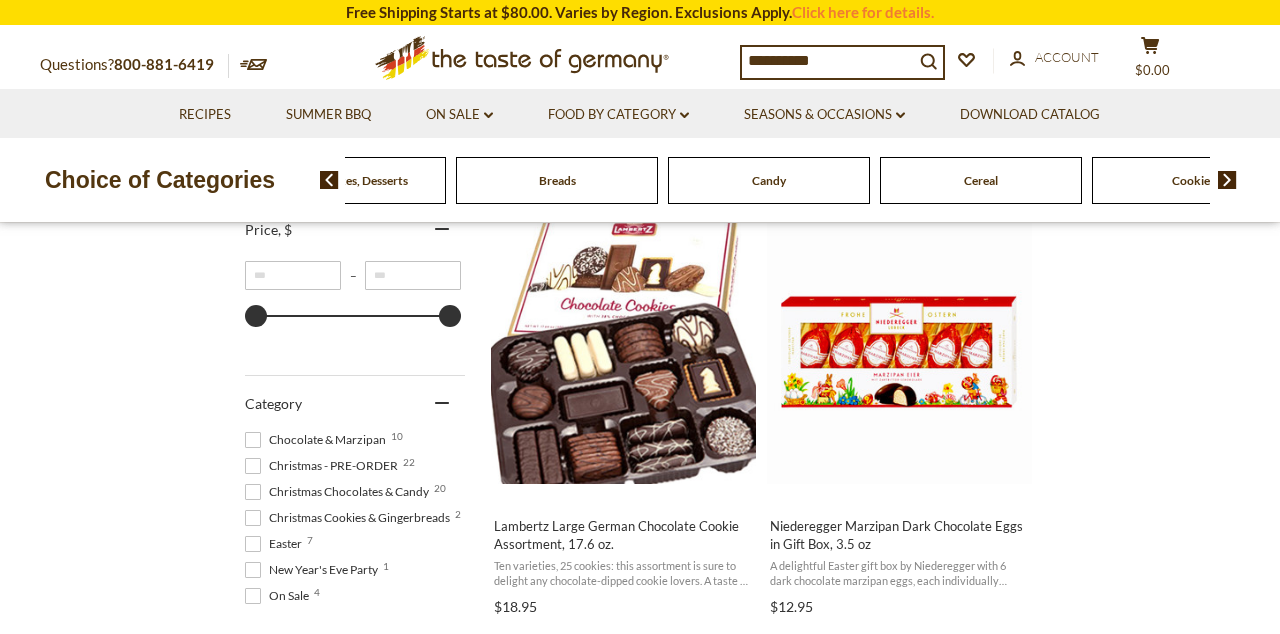 click at bounding box center (1227, 180) 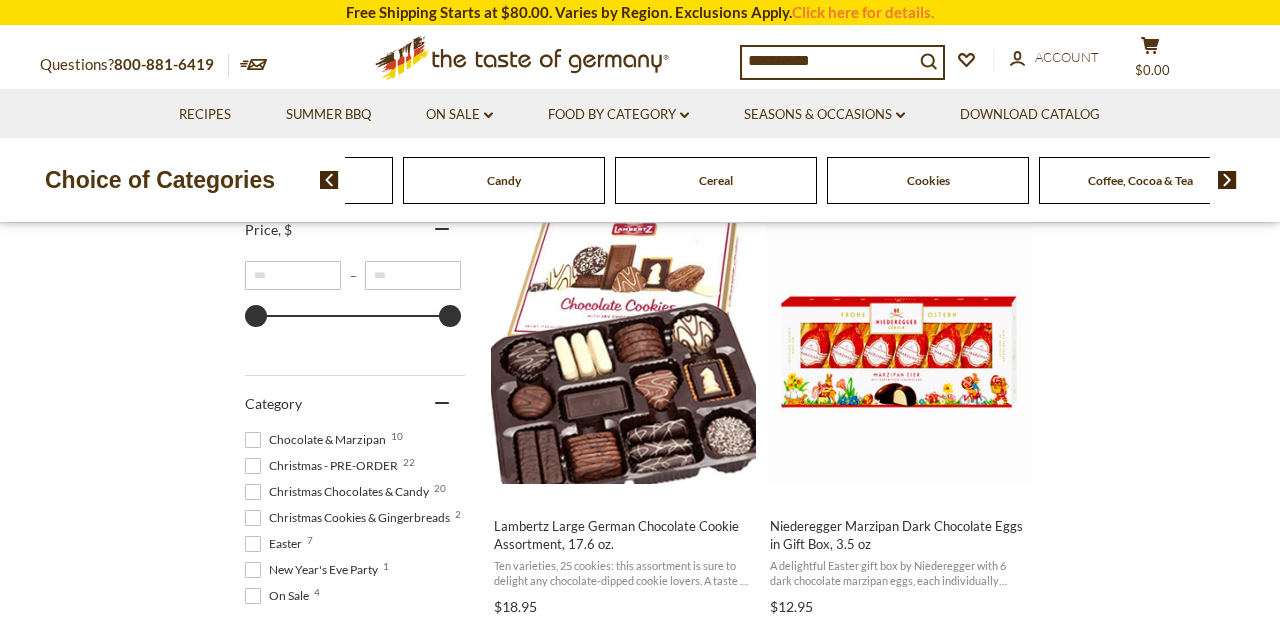 click at bounding box center (1227, 180) 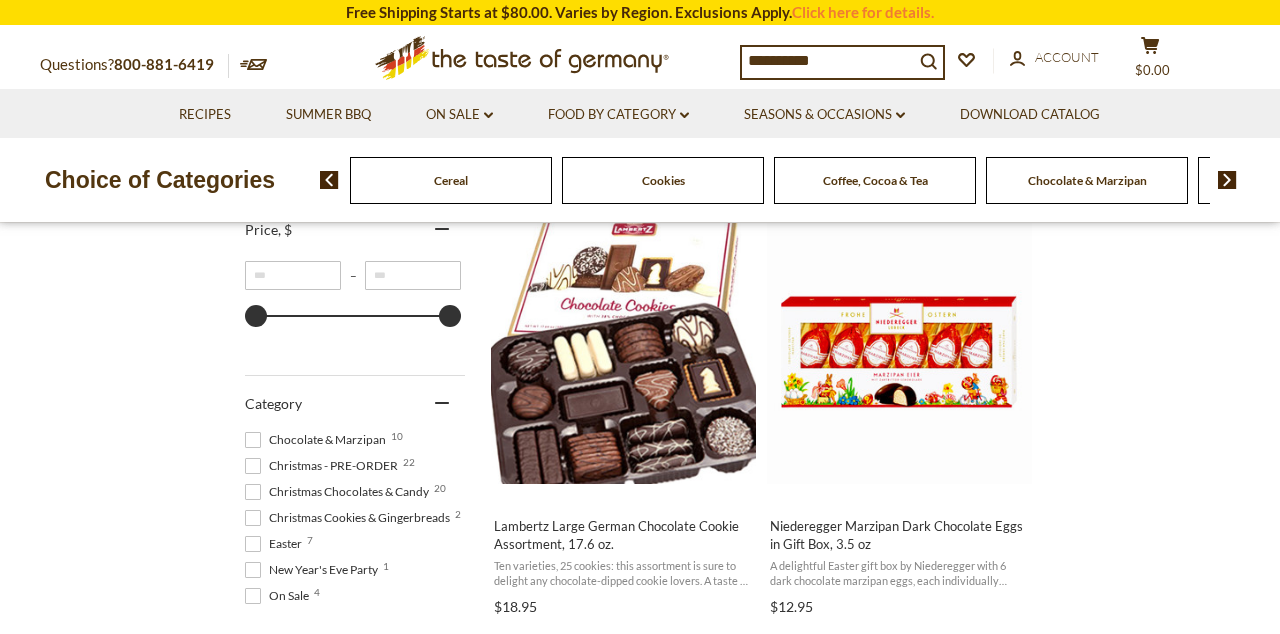 click at bounding box center [1227, 180] 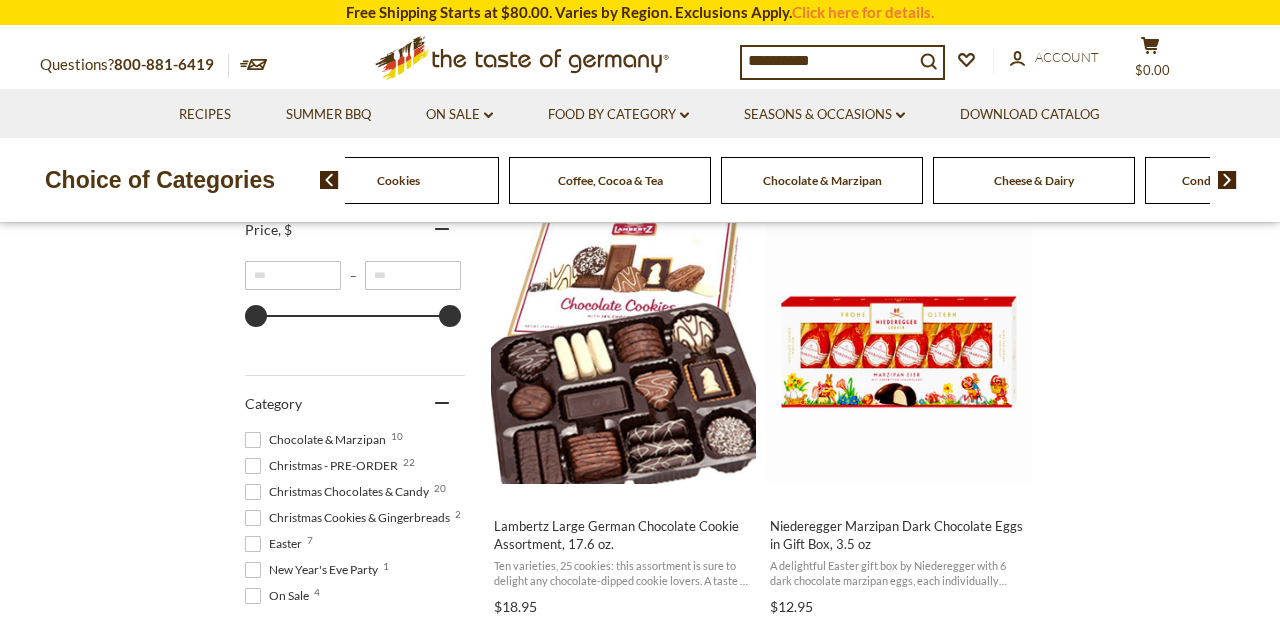 click on "Chocolate & Marzipan" at bounding box center [822, 180] 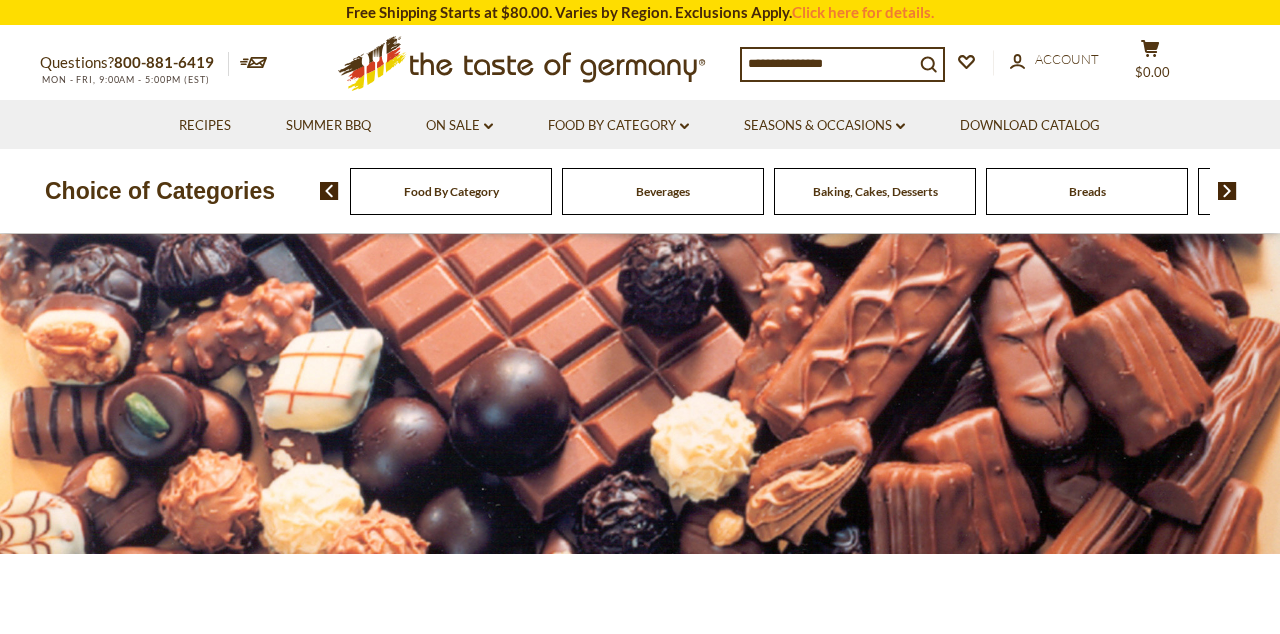 scroll, scrollTop: 0, scrollLeft: 0, axis: both 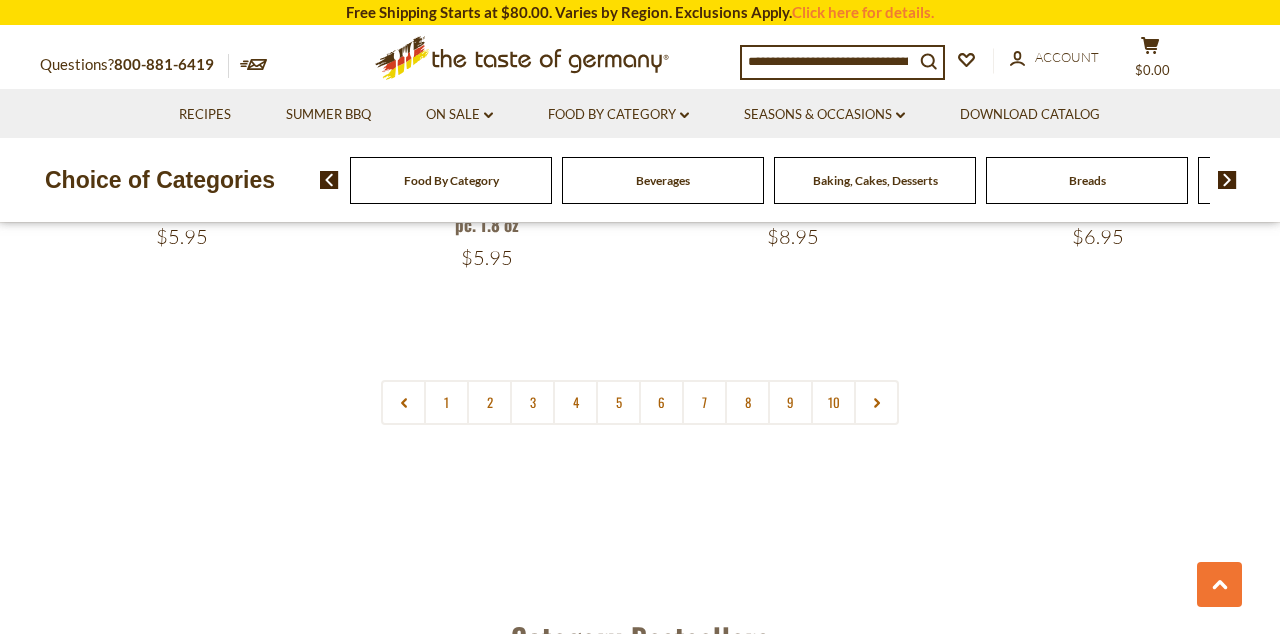 click on "1" at bounding box center [446, 402] 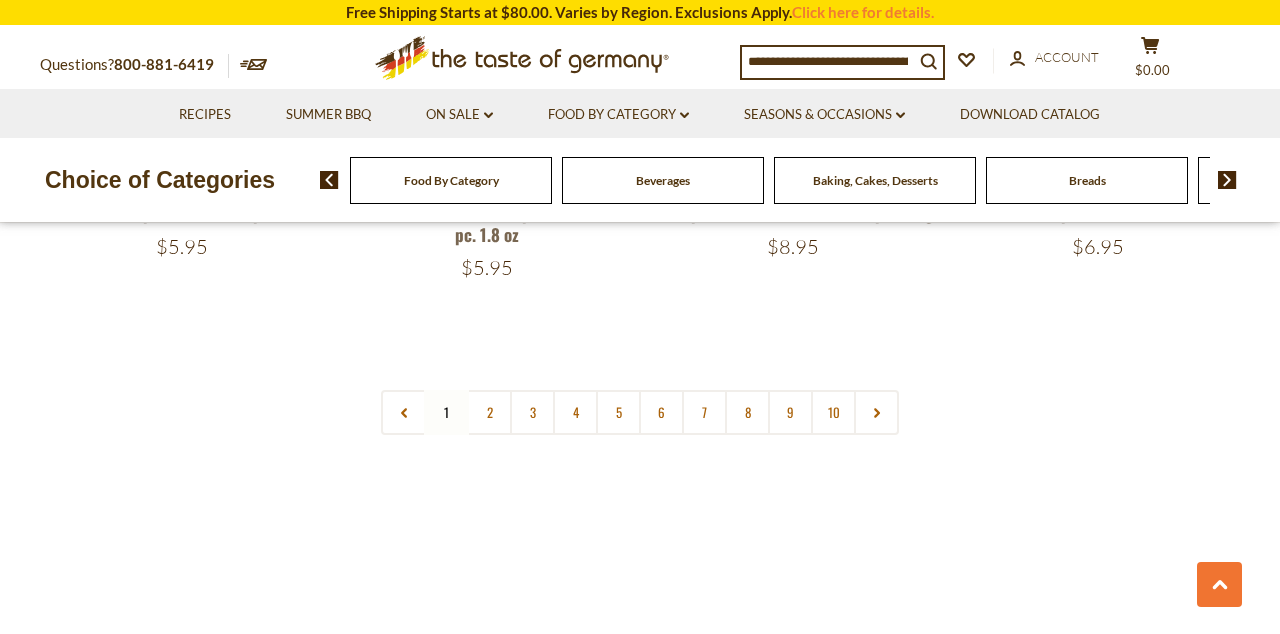 scroll, scrollTop: 4847, scrollLeft: 0, axis: vertical 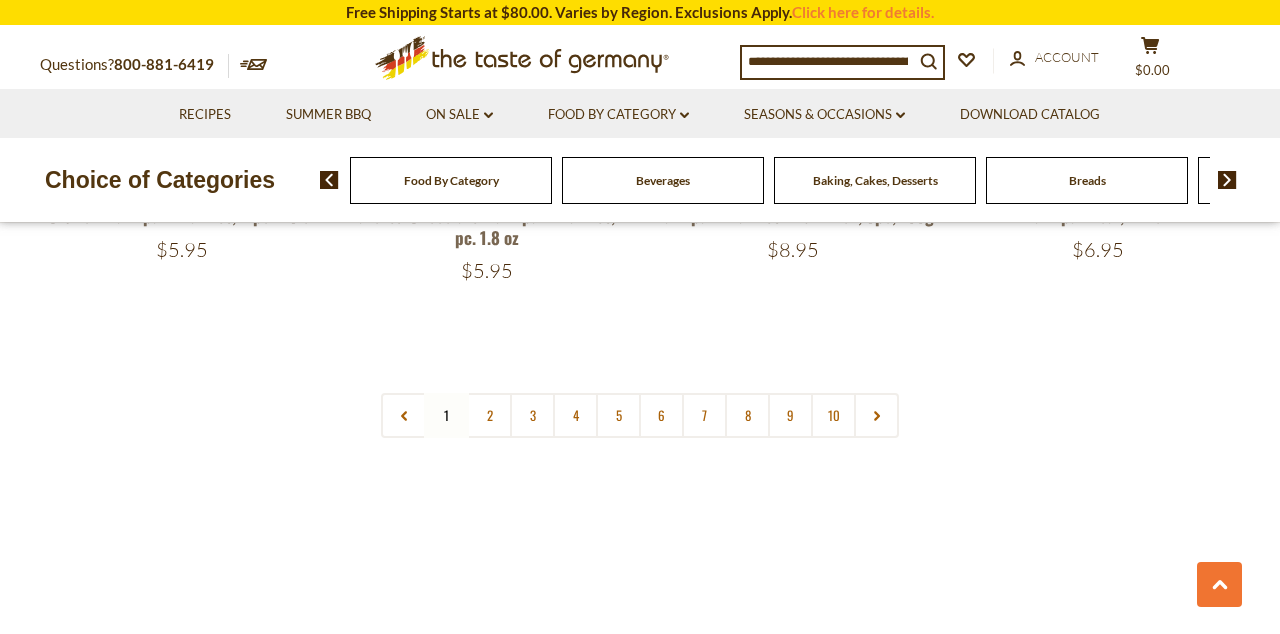 click on "2" at bounding box center (489, 415) 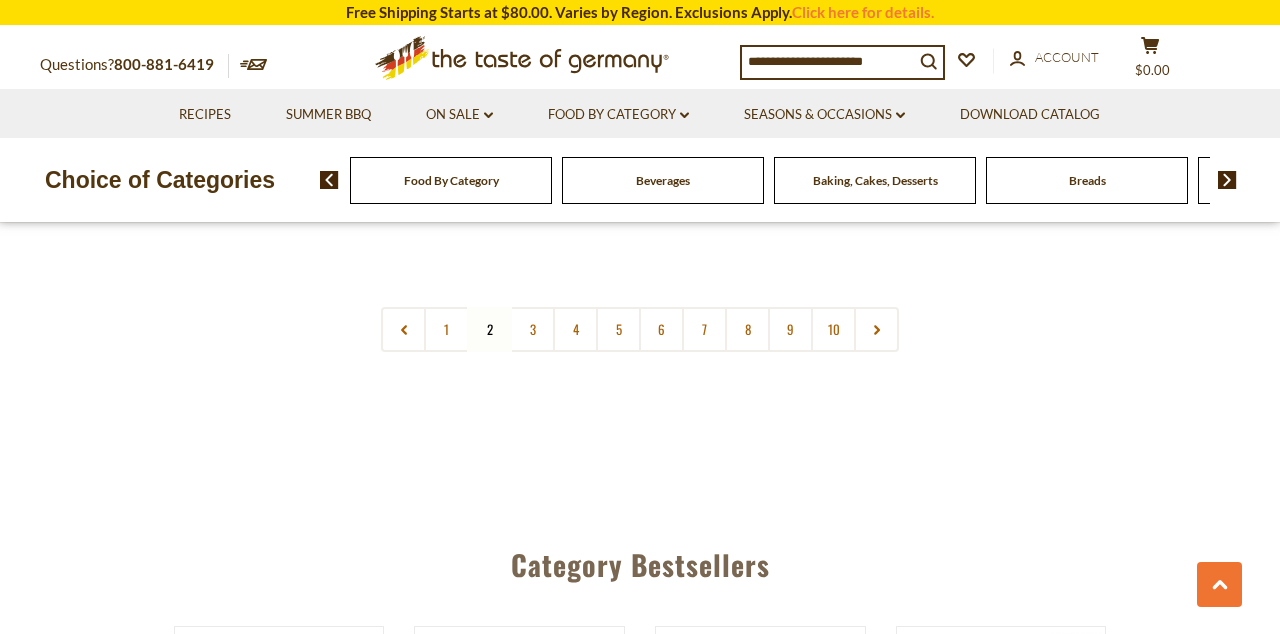 scroll, scrollTop: 4920, scrollLeft: 0, axis: vertical 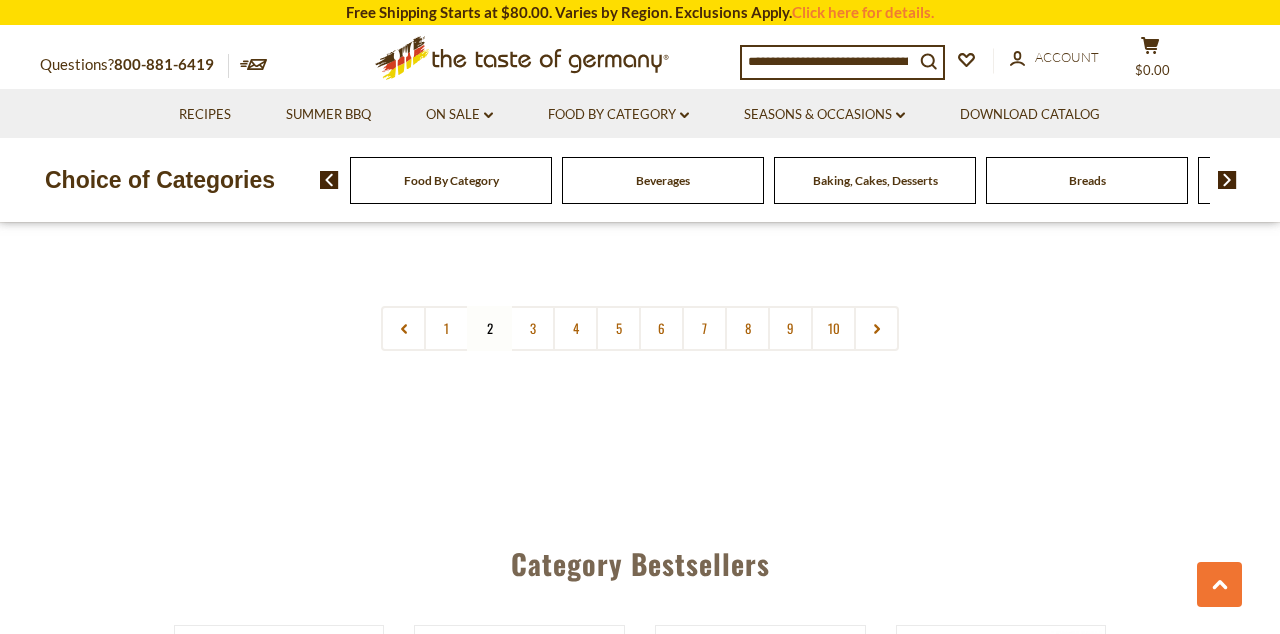 click on "3" at bounding box center (532, 328) 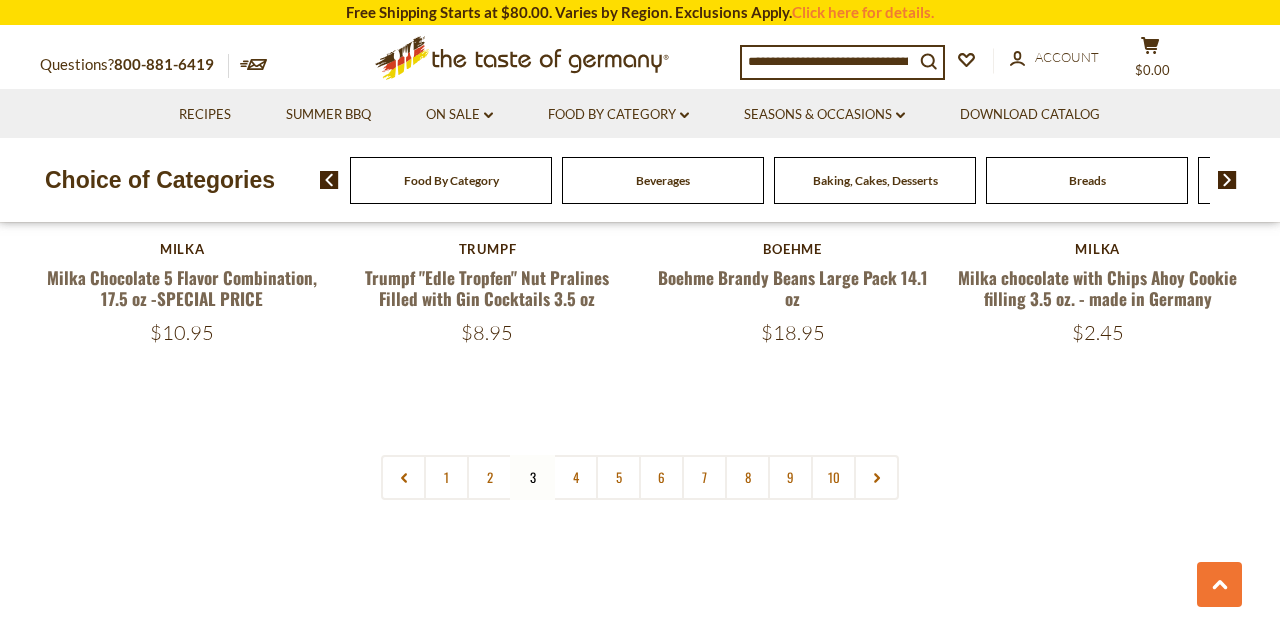 scroll, scrollTop: 4746, scrollLeft: 0, axis: vertical 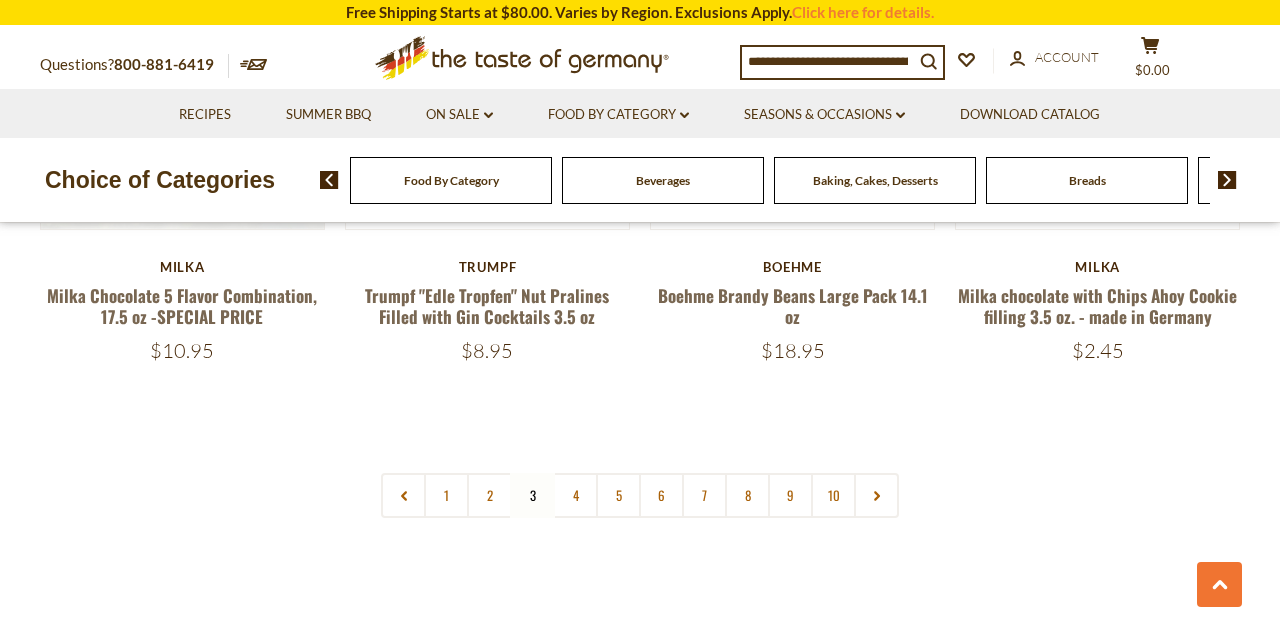click on "4" at bounding box center (575, 495) 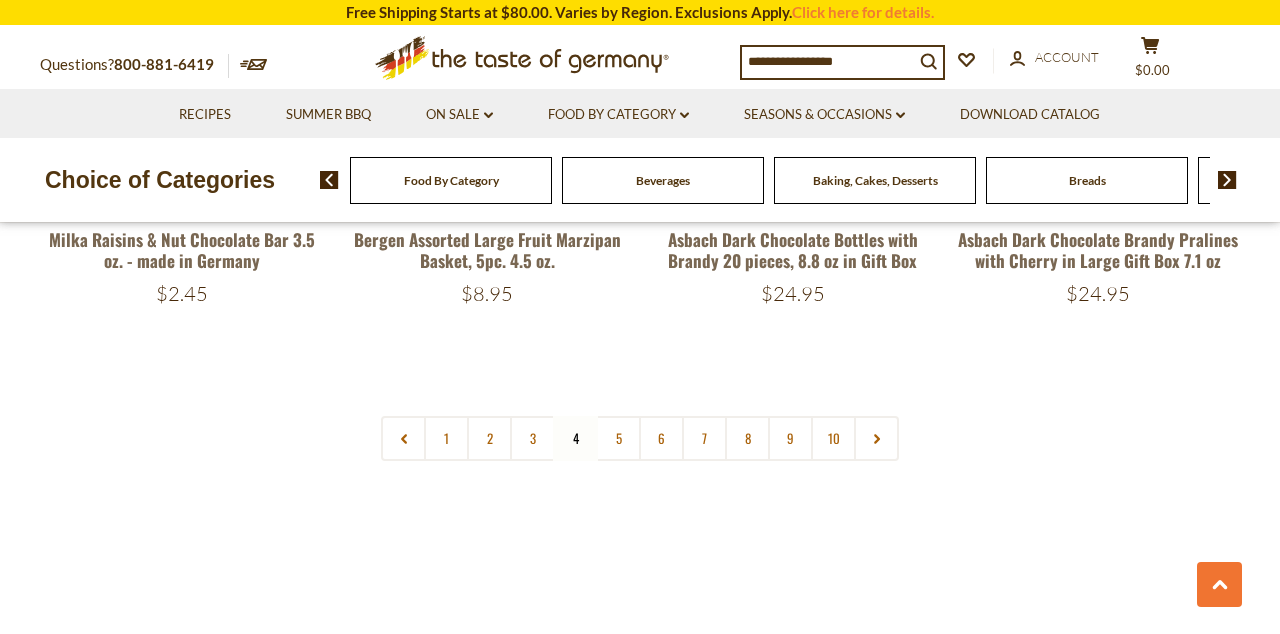 scroll, scrollTop: 4811, scrollLeft: 0, axis: vertical 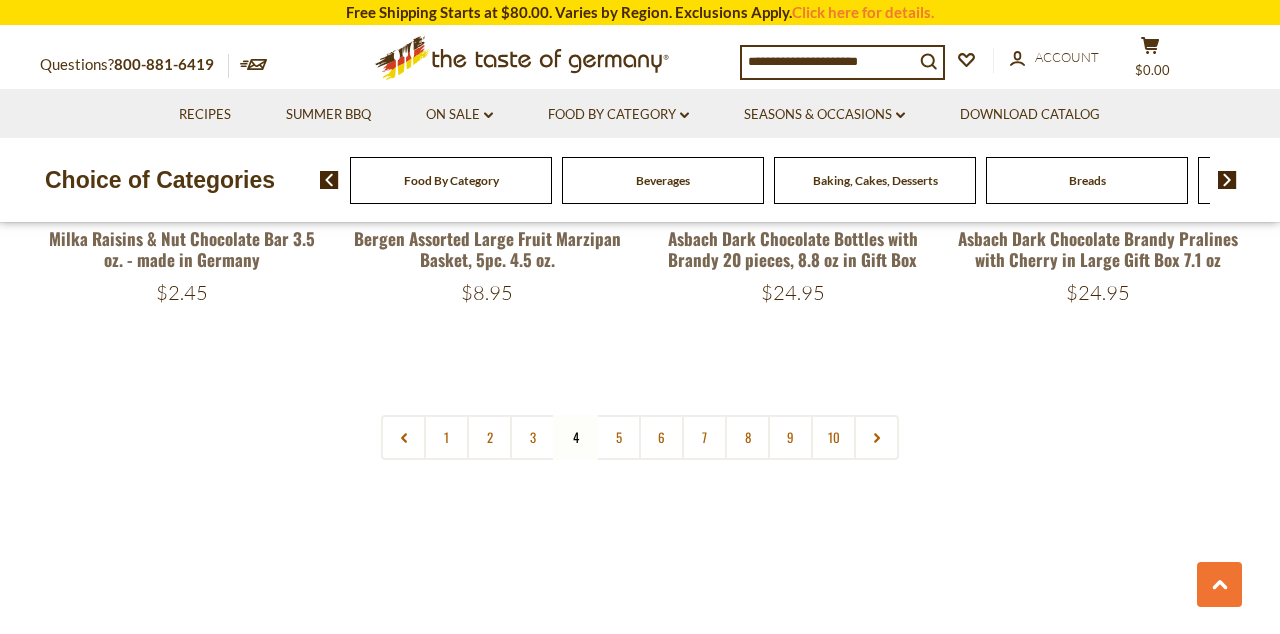 click on "5" at bounding box center [618, 437] 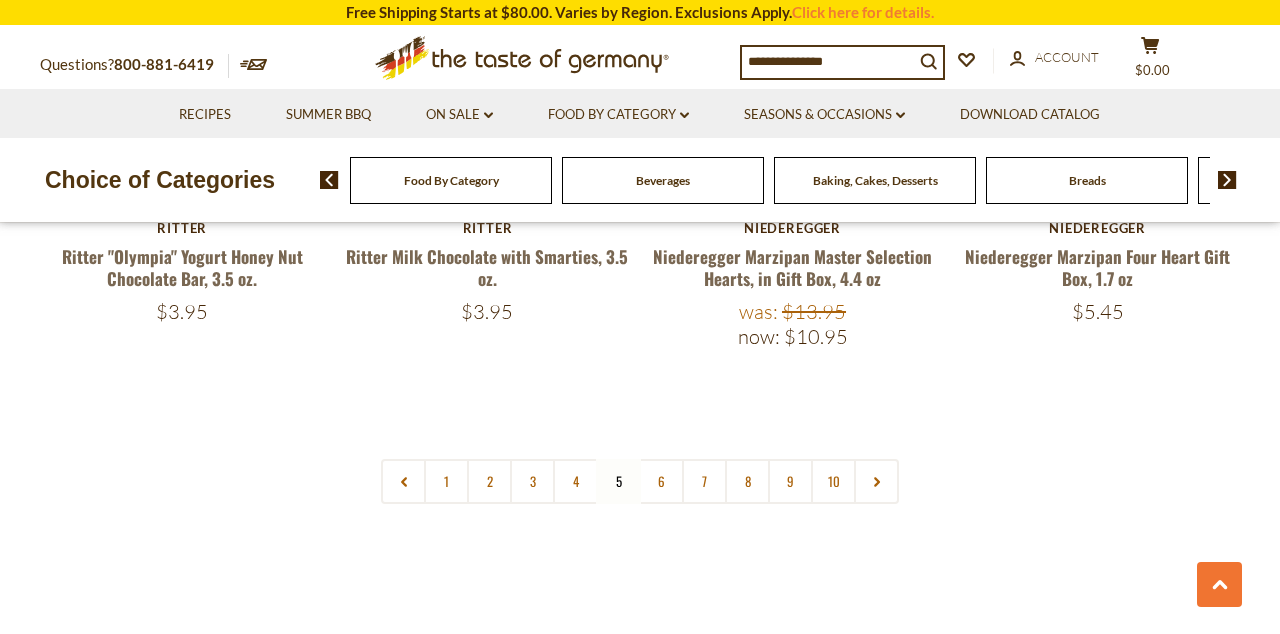 scroll, scrollTop: 4726, scrollLeft: 0, axis: vertical 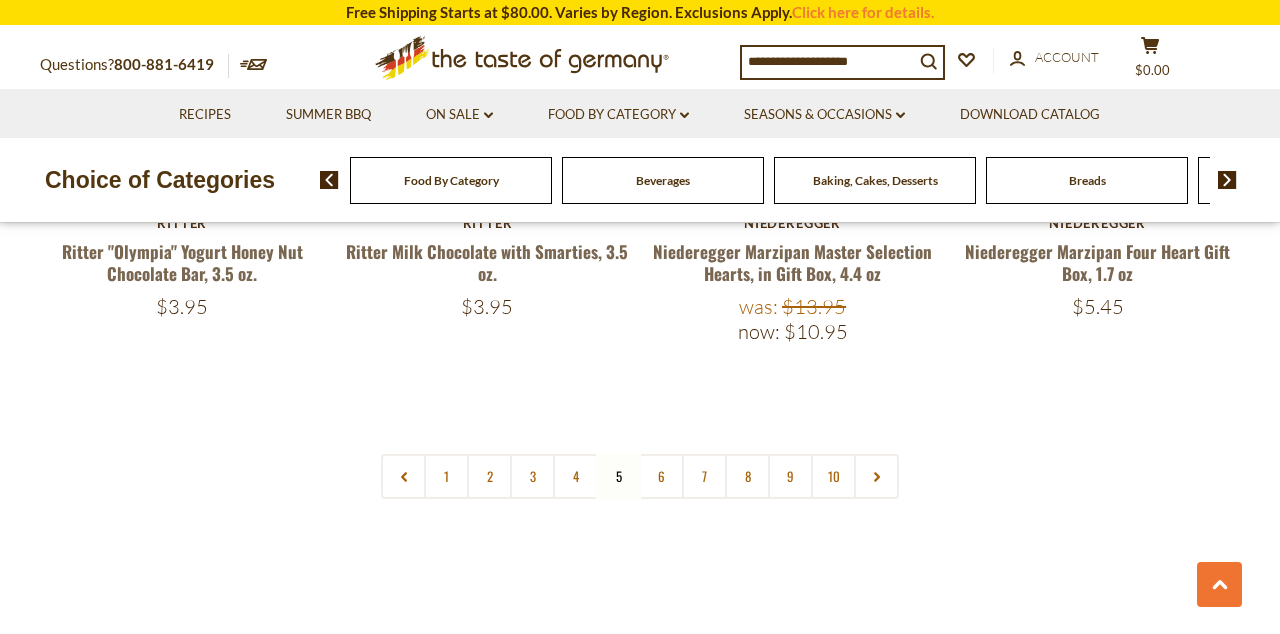 click on "6" at bounding box center [661, 476] 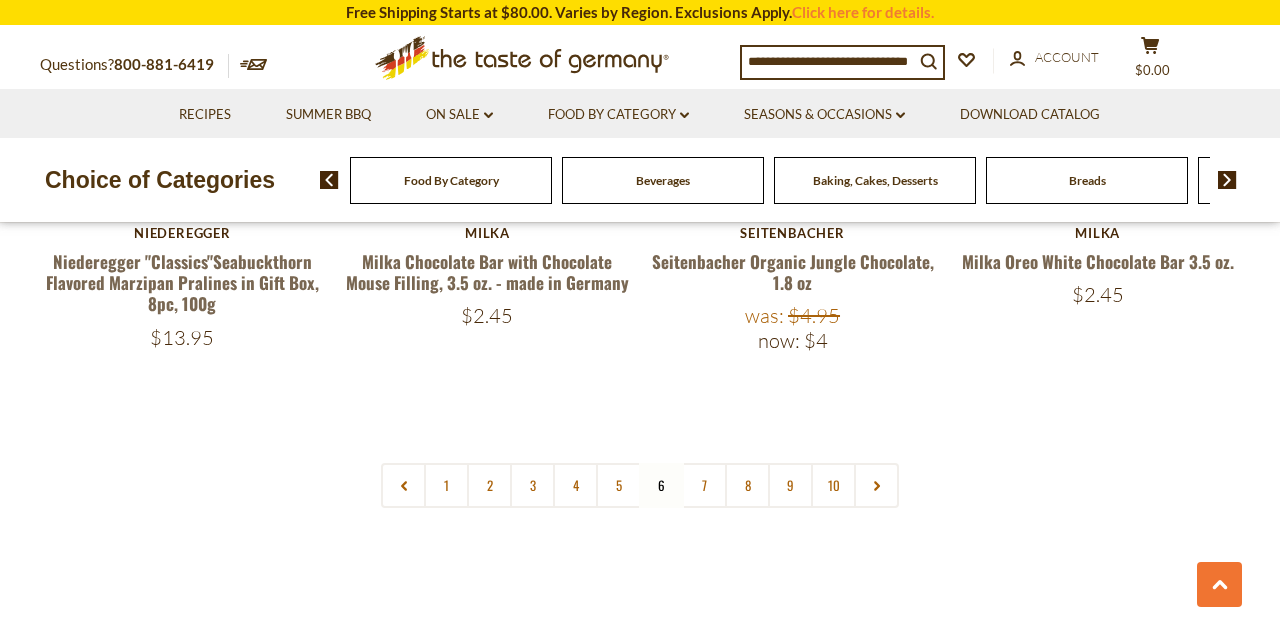 scroll, scrollTop: 4786, scrollLeft: 0, axis: vertical 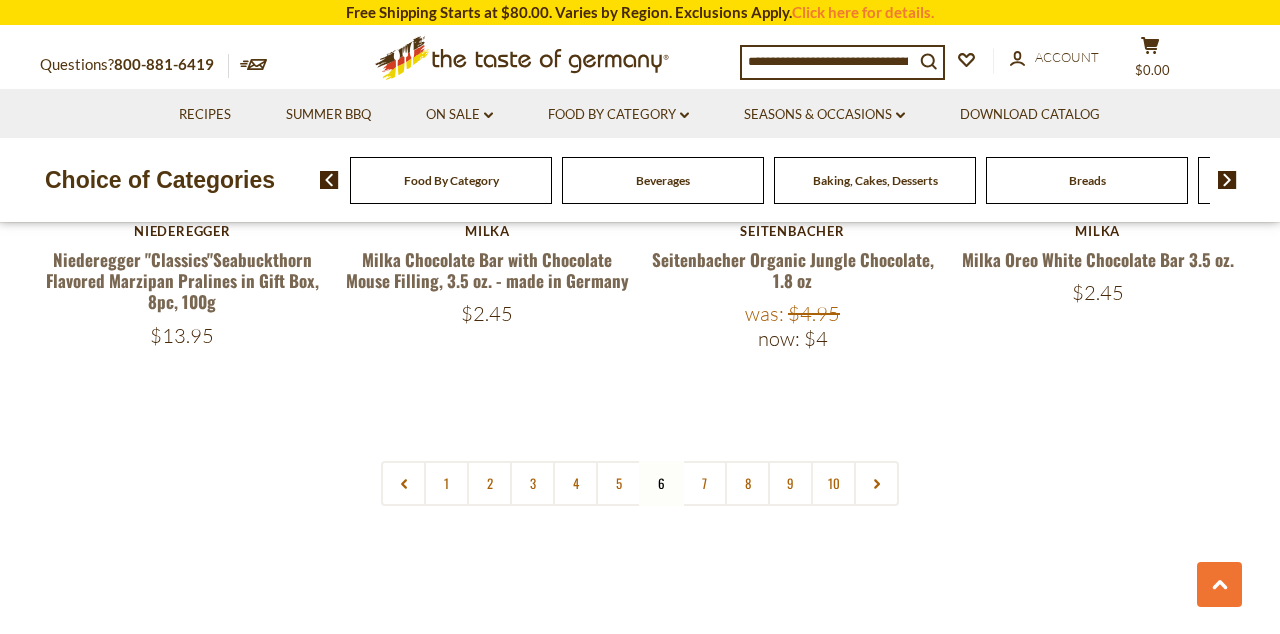 click on "7" at bounding box center (704, 483) 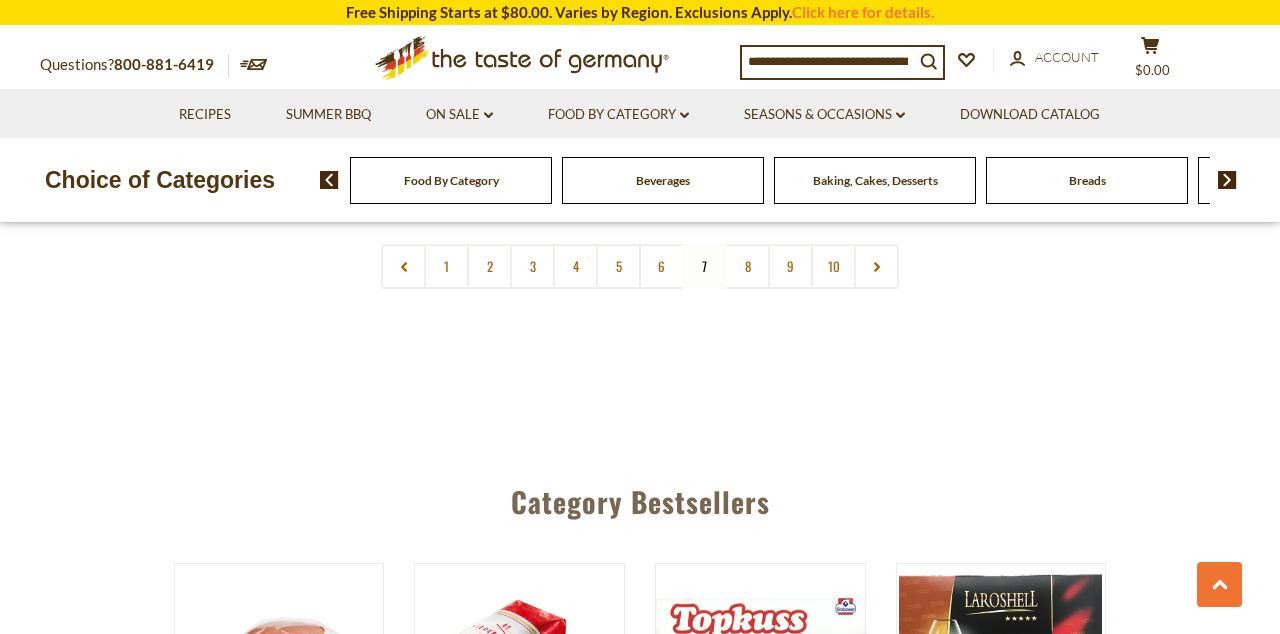 scroll, scrollTop: 4876, scrollLeft: 0, axis: vertical 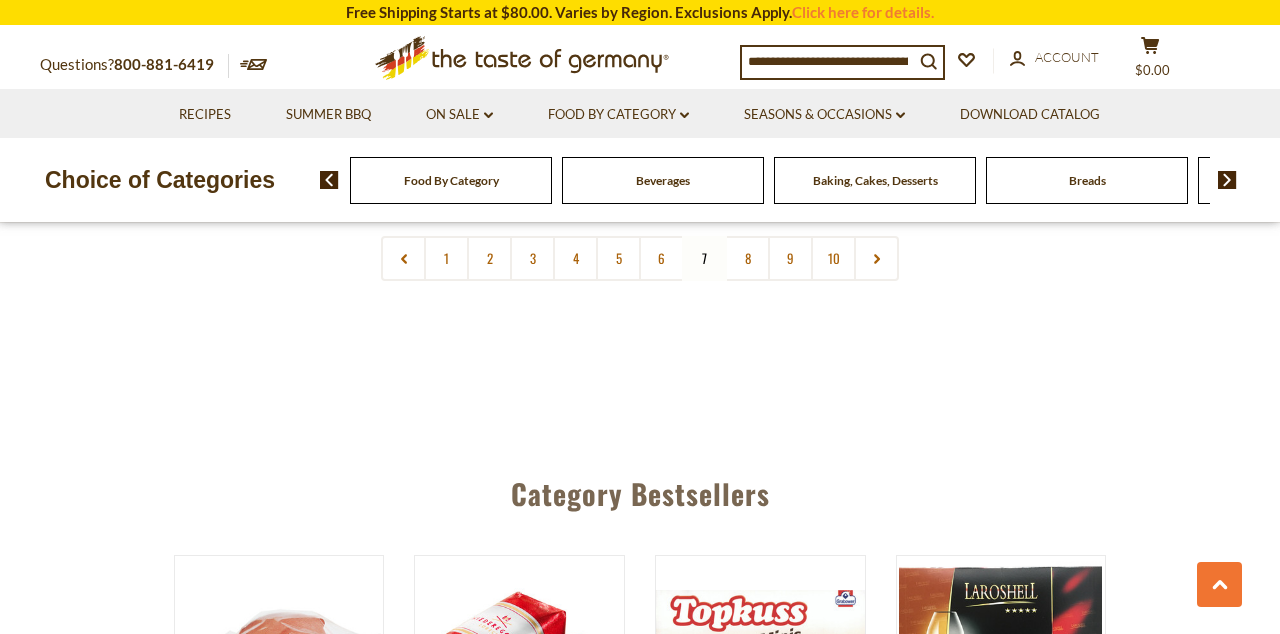 click on "8" at bounding box center (747, 258) 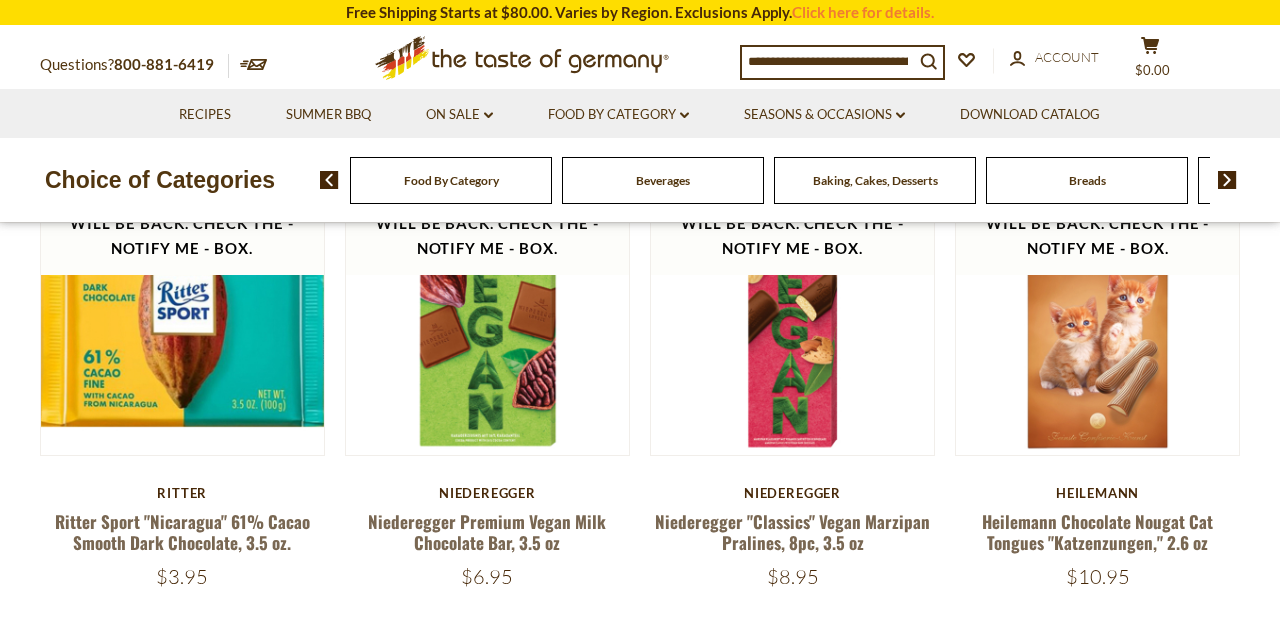 scroll, scrollTop: 597, scrollLeft: 0, axis: vertical 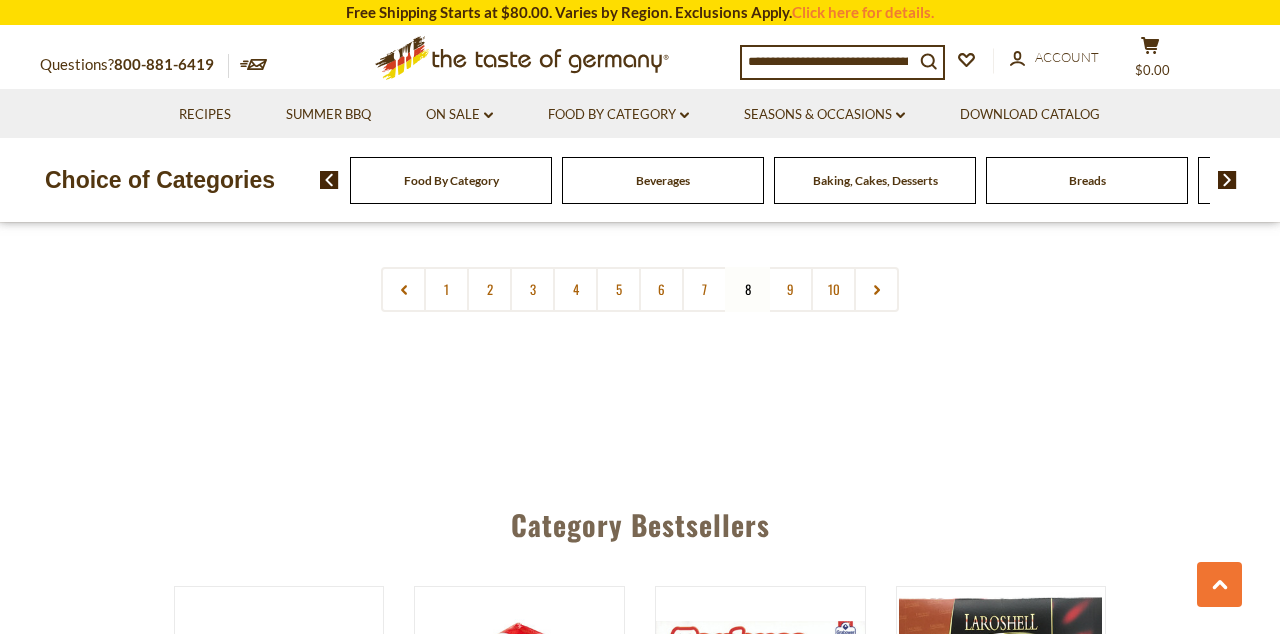 click on "9" at bounding box center (790, 289) 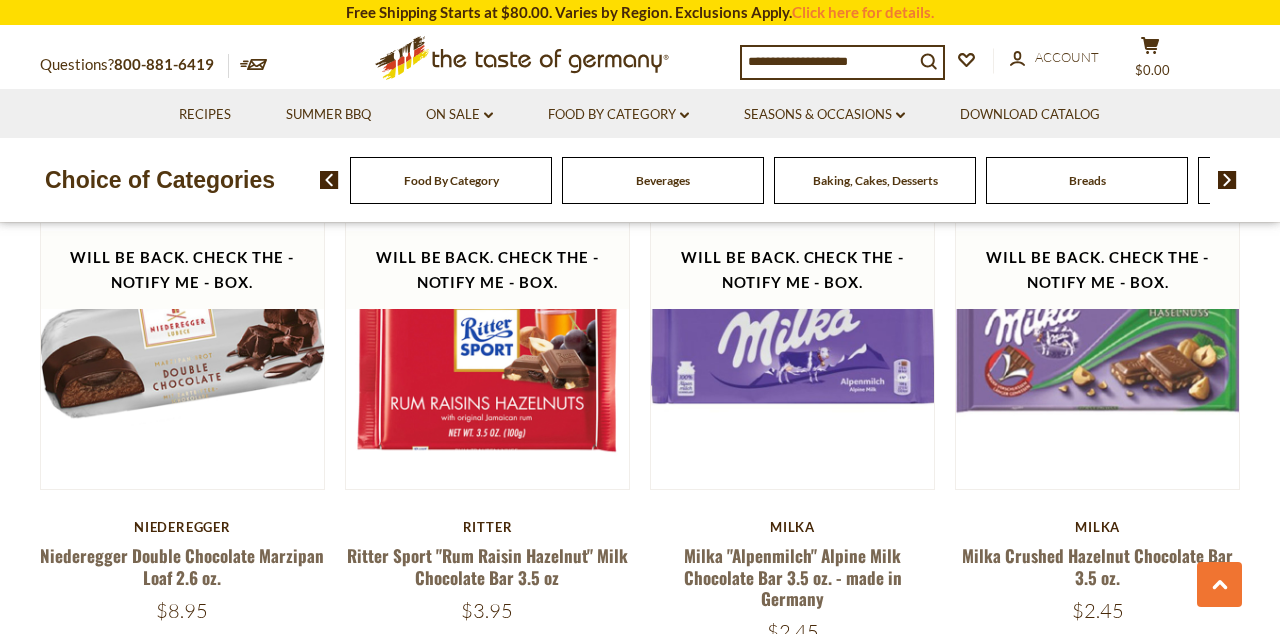 scroll, scrollTop: 4473, scrollLeft: 0, axis: vertical 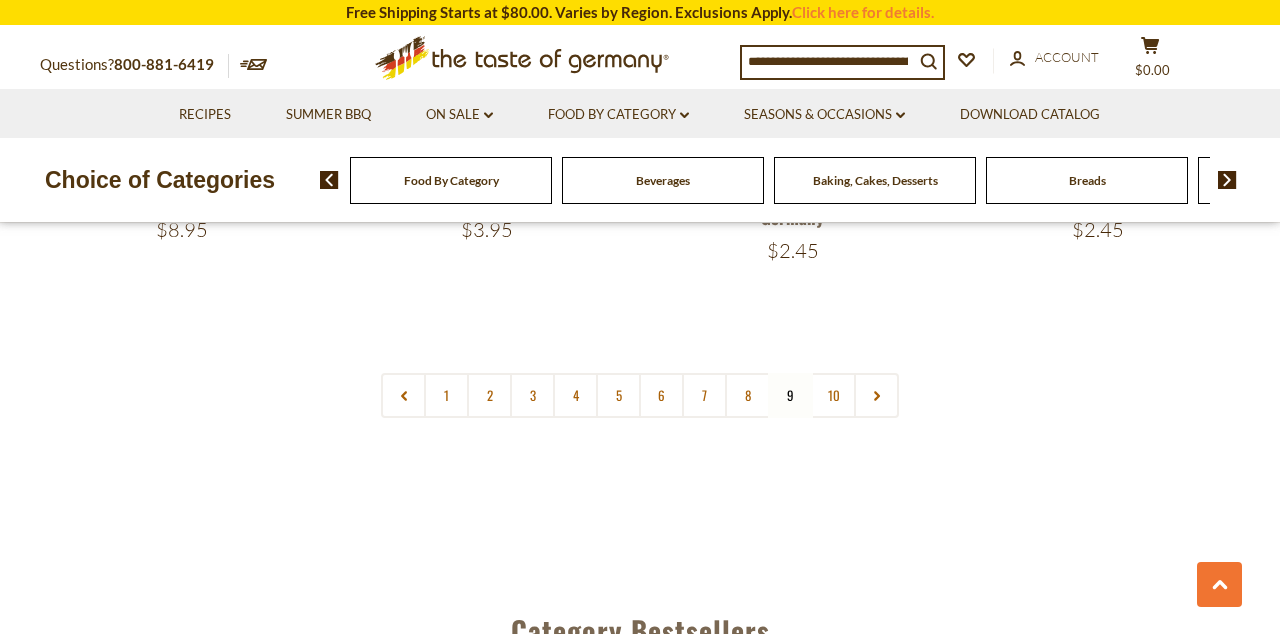 click on "10" at bounding box center [833, 395] 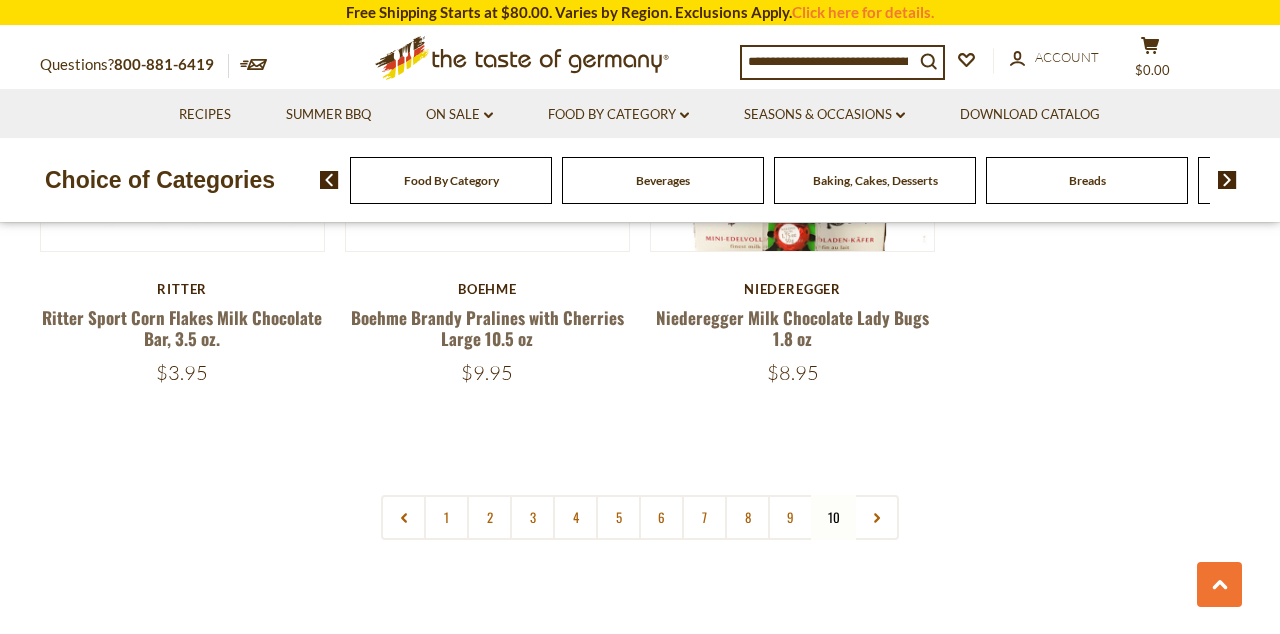 scroll, scrollTop: 1754, scrollLeft: 0, axis: vertical 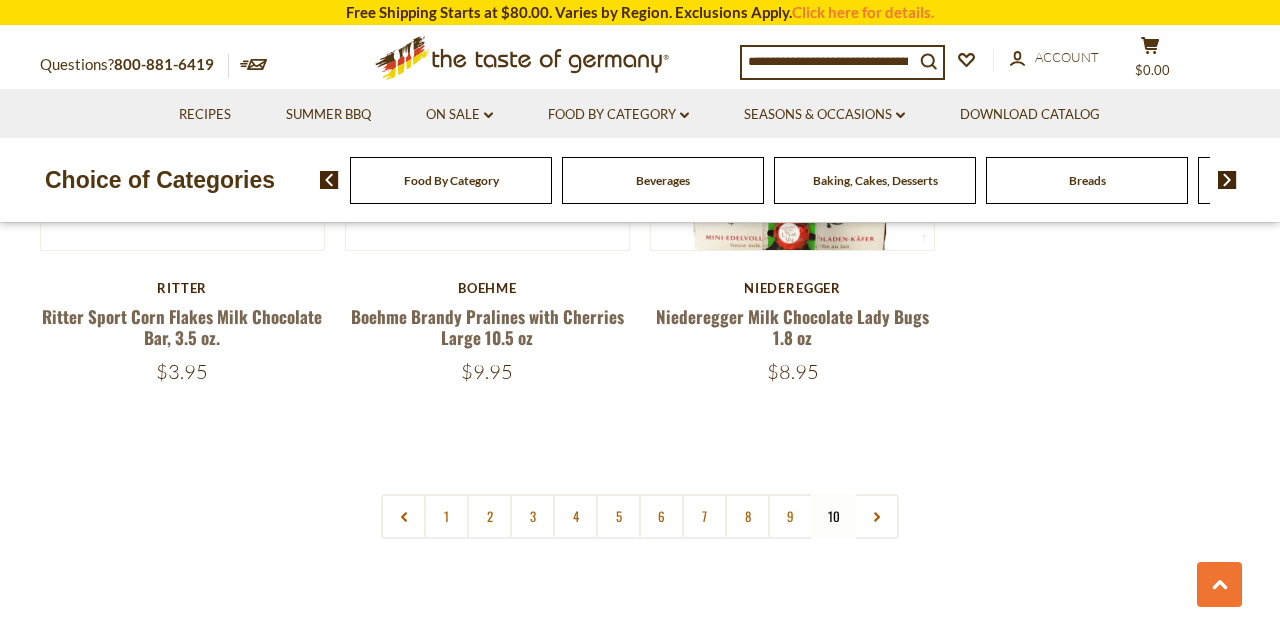 click 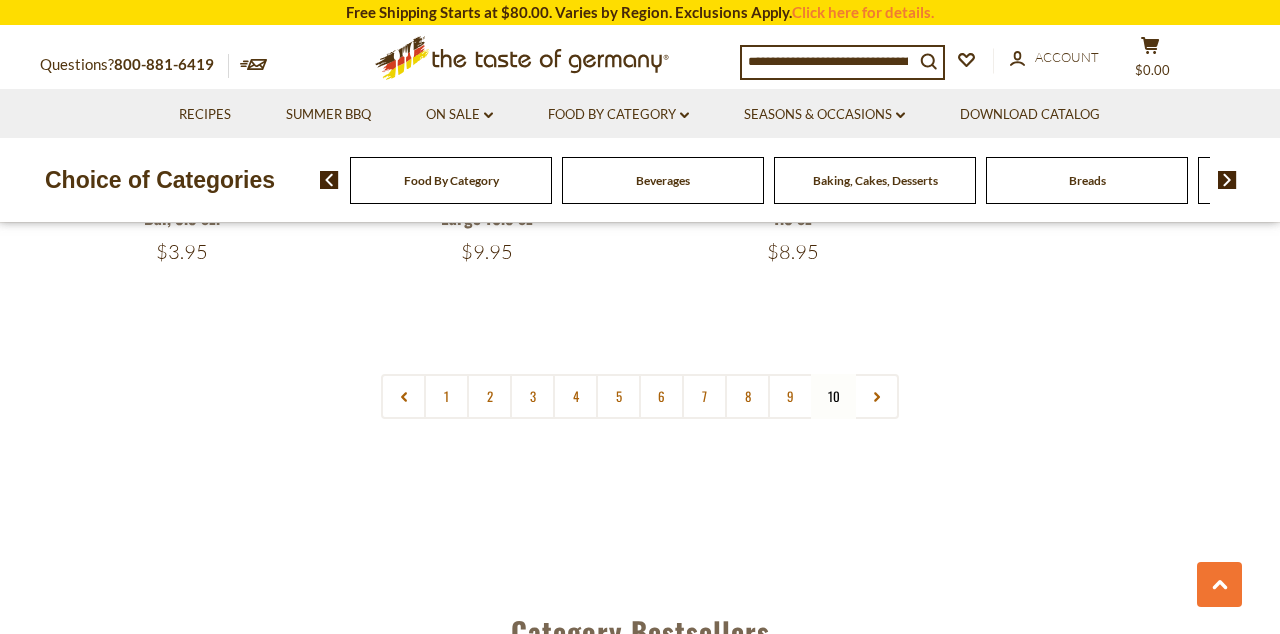 scroll, scrollTop: 1884, scrollLeft: 0, axis: vertical 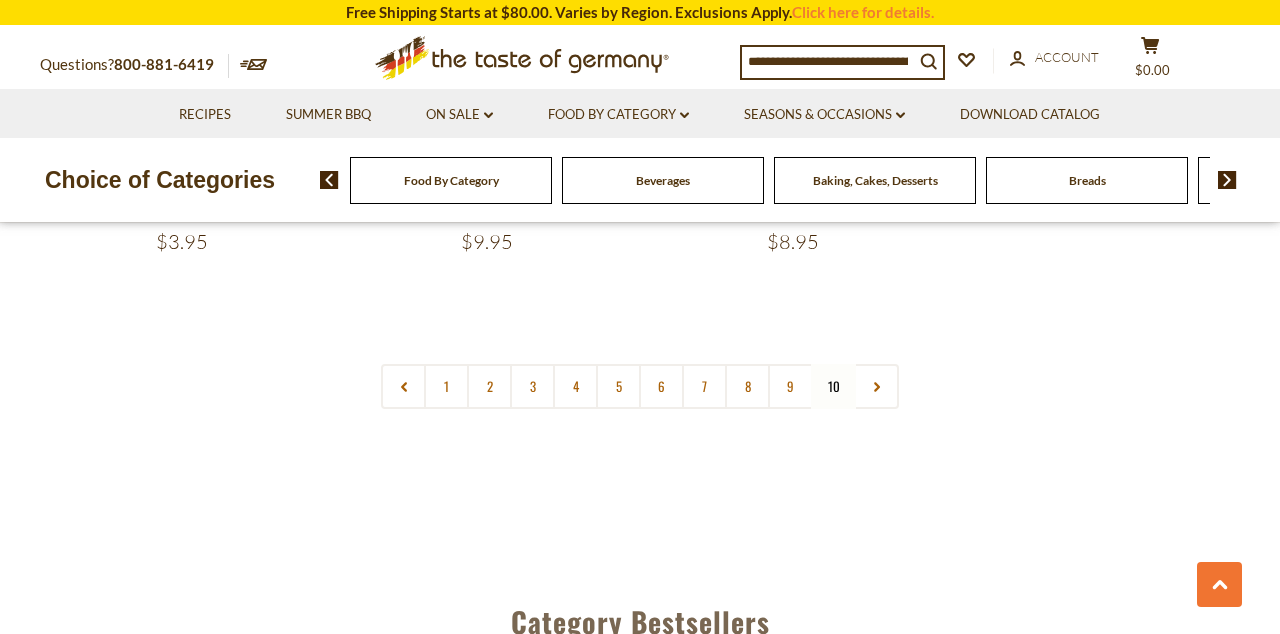 click at bounding box center (876, 386) 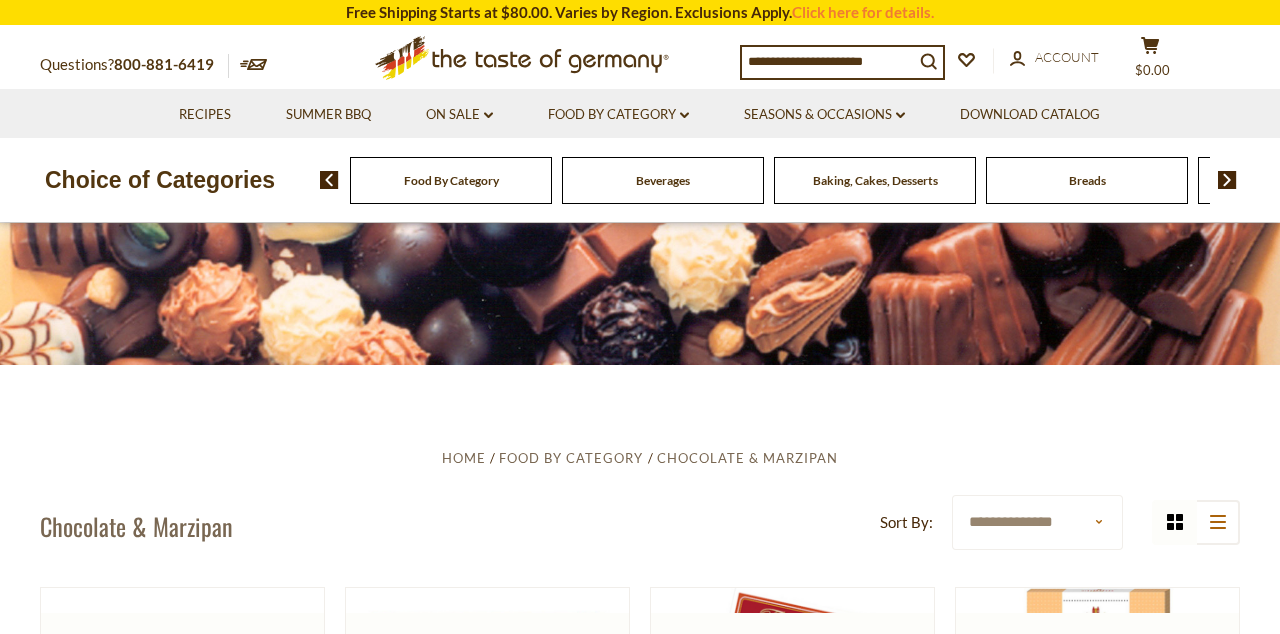 scroll, scrollTop: 0, scrollLeft: 0, axis: both 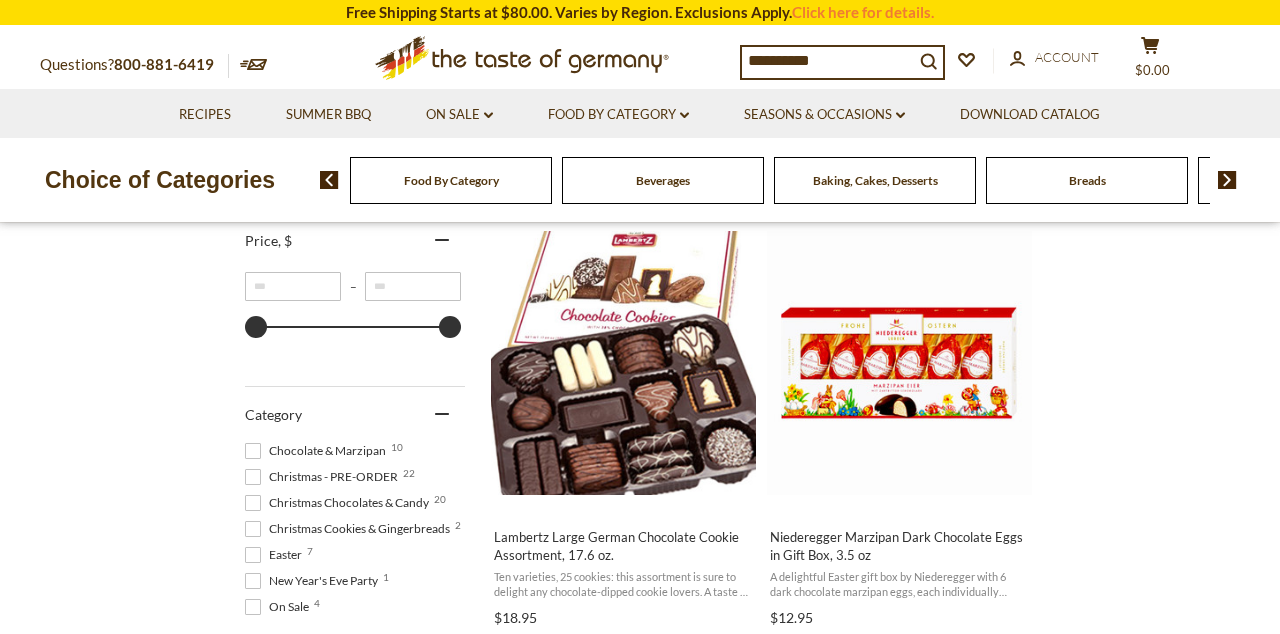 click on "**********" at bounding box center (828, 61) 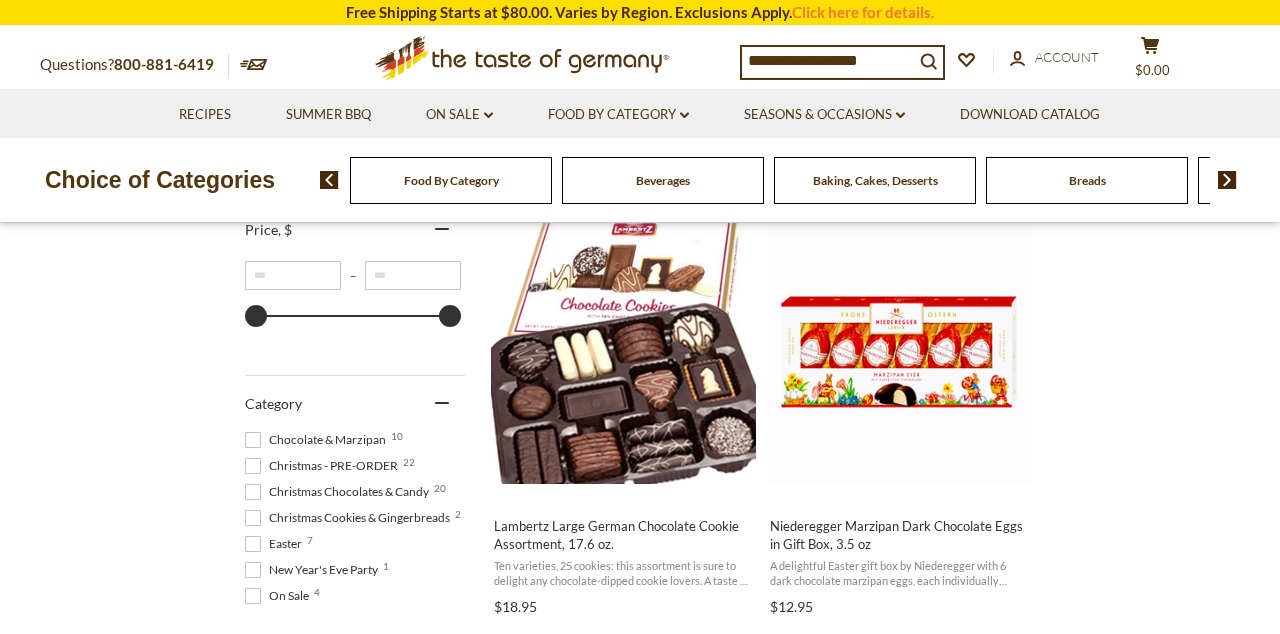 type on "**********" 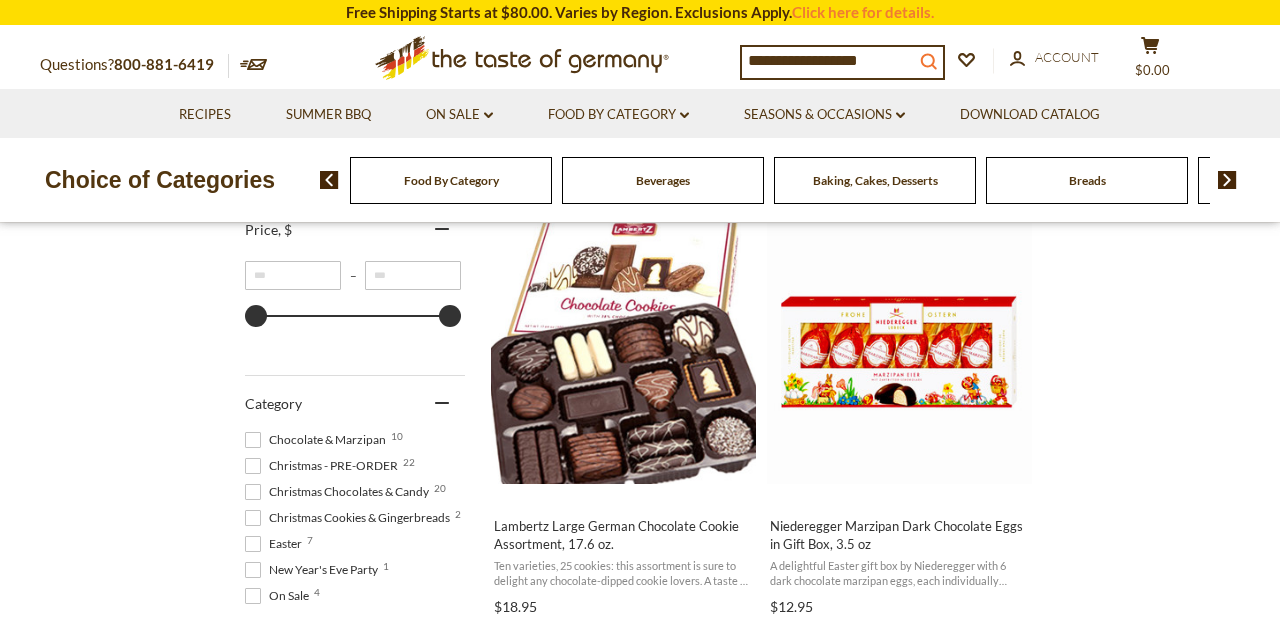 click on "search_icon" at bounding box center [928, 60] 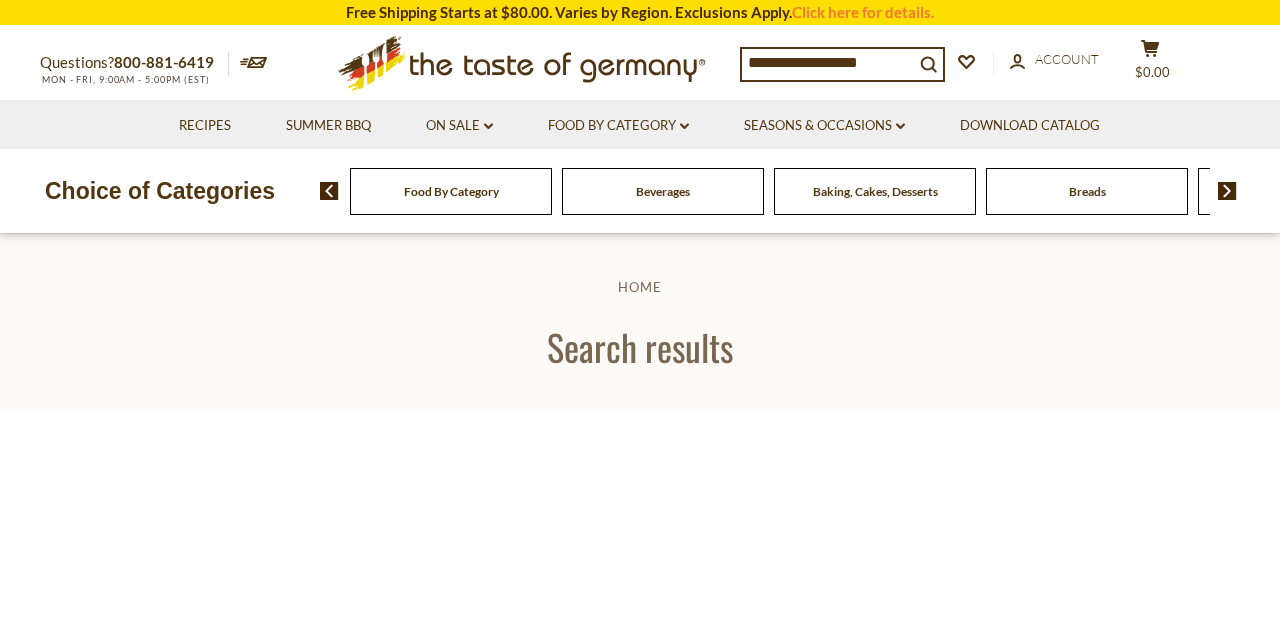 scroll, scrollTop: 0, scrollLeft: 0, axis: both 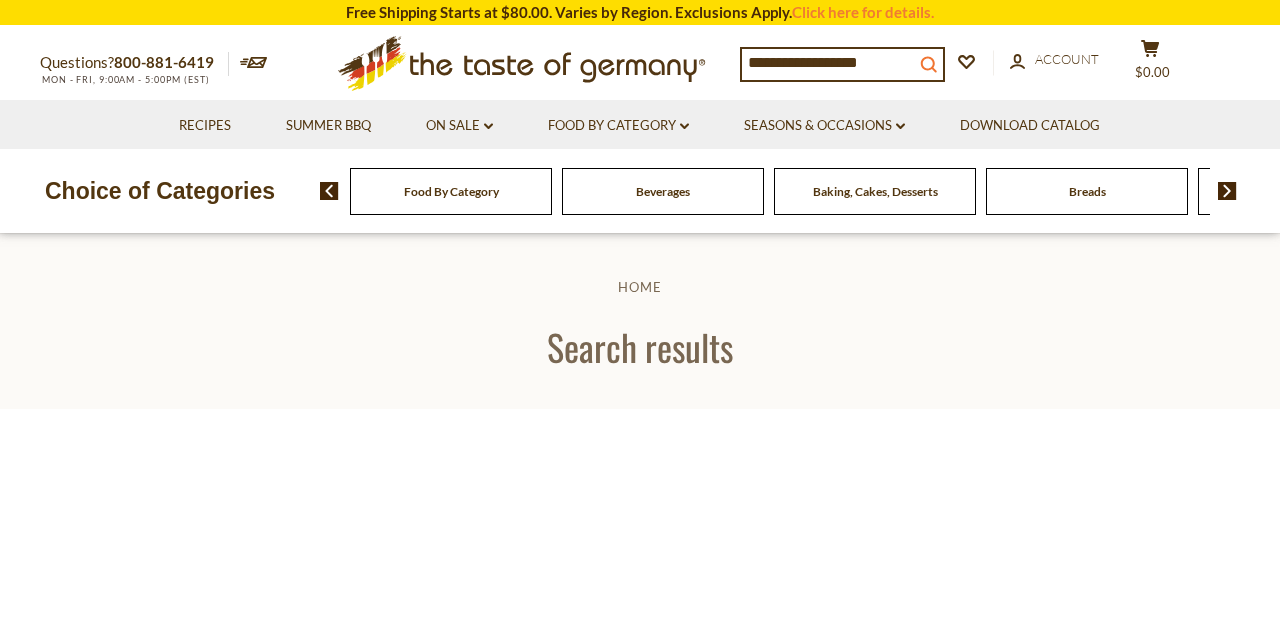 click on "search_icon" 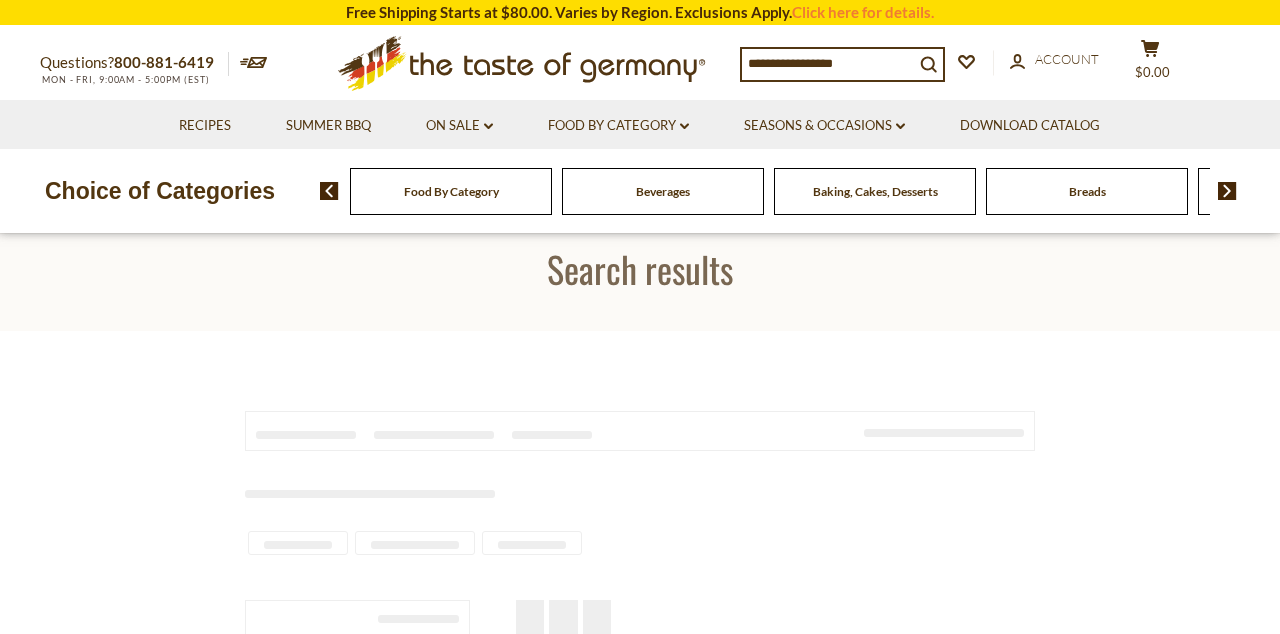 scroll, scrollTop: 0, scrollLeft: 0, axis: both 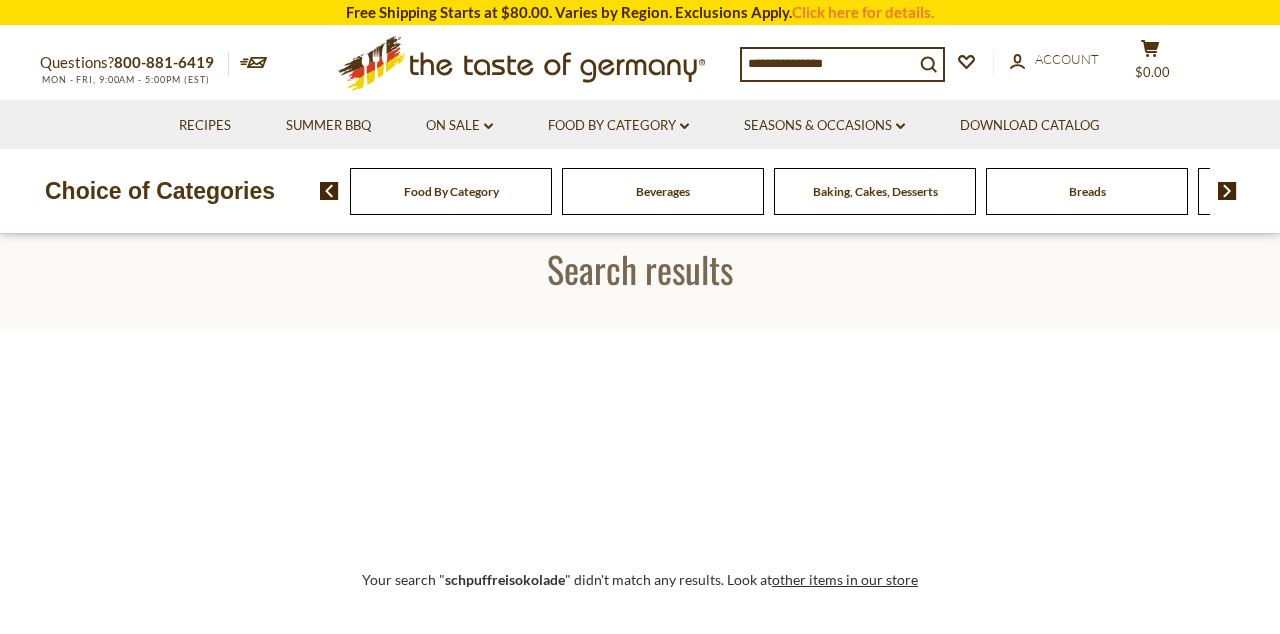 type on "**********" 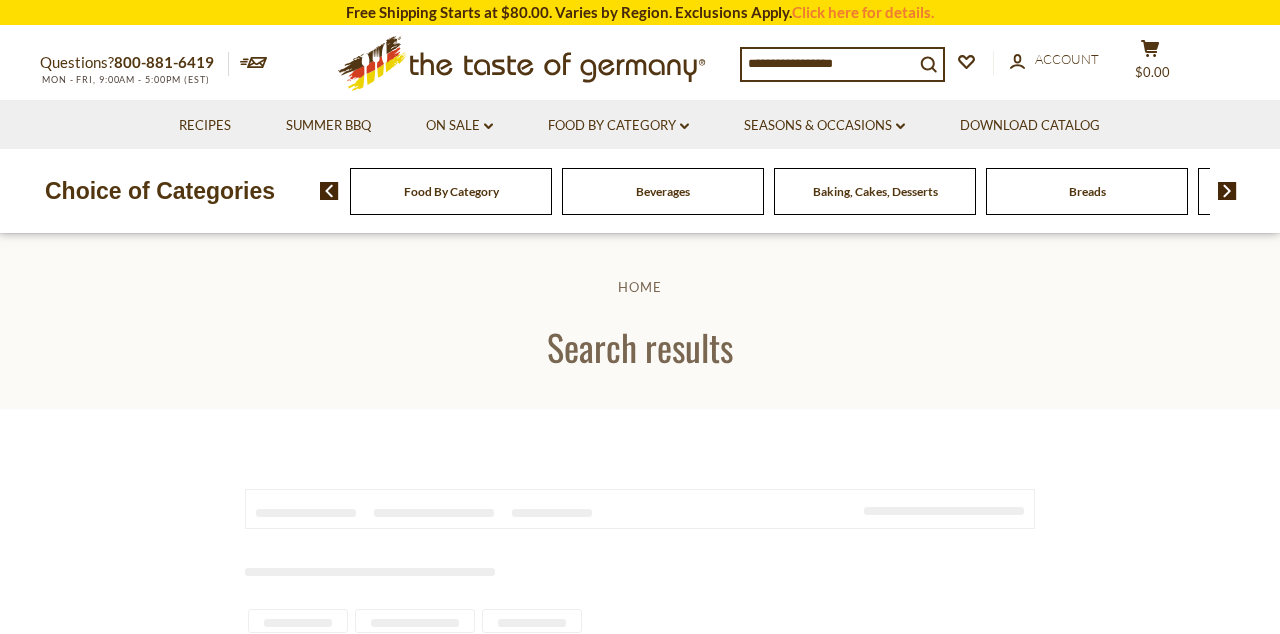 scroll, scrollTop: 0, scrollLeft: 0, axis: both 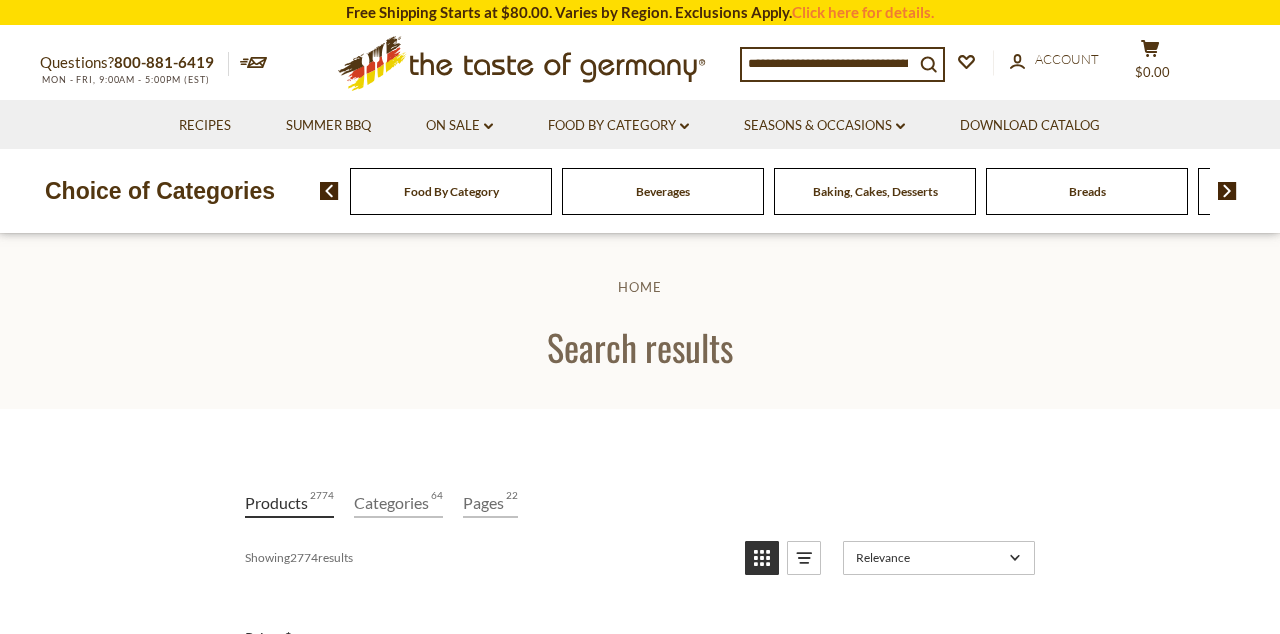 click at bounding box center (828, 63) 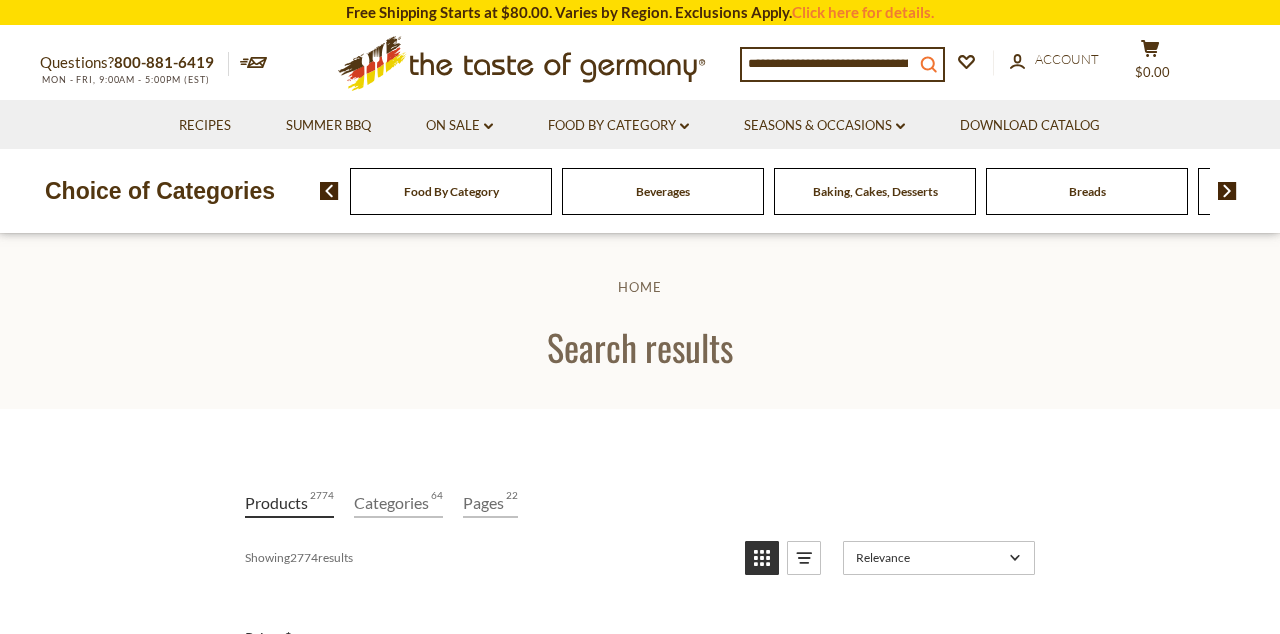 click on "search_icon" 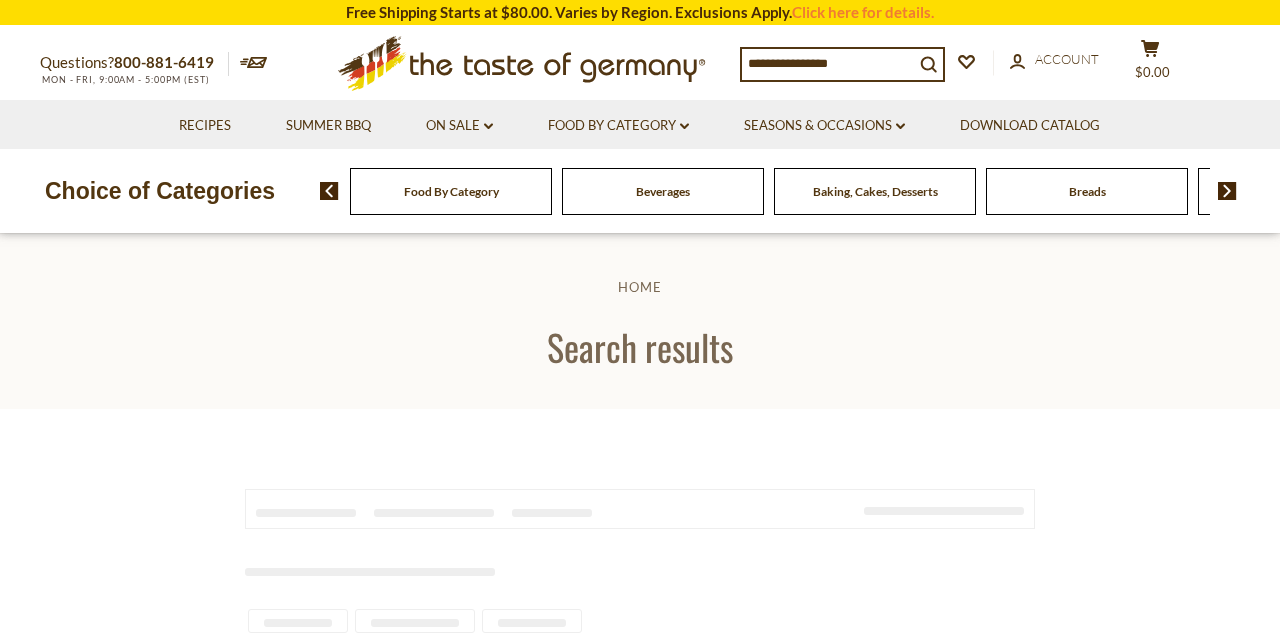 scroll, scrollTop: 0, scrollLeft: 0, axis: both 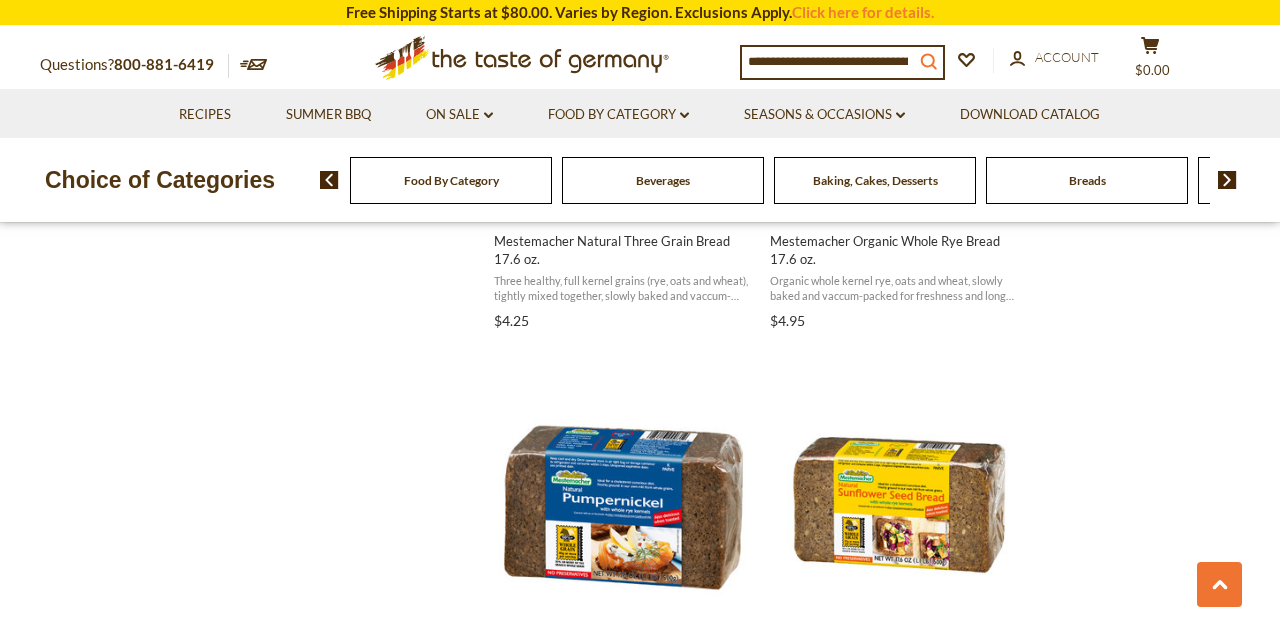 click 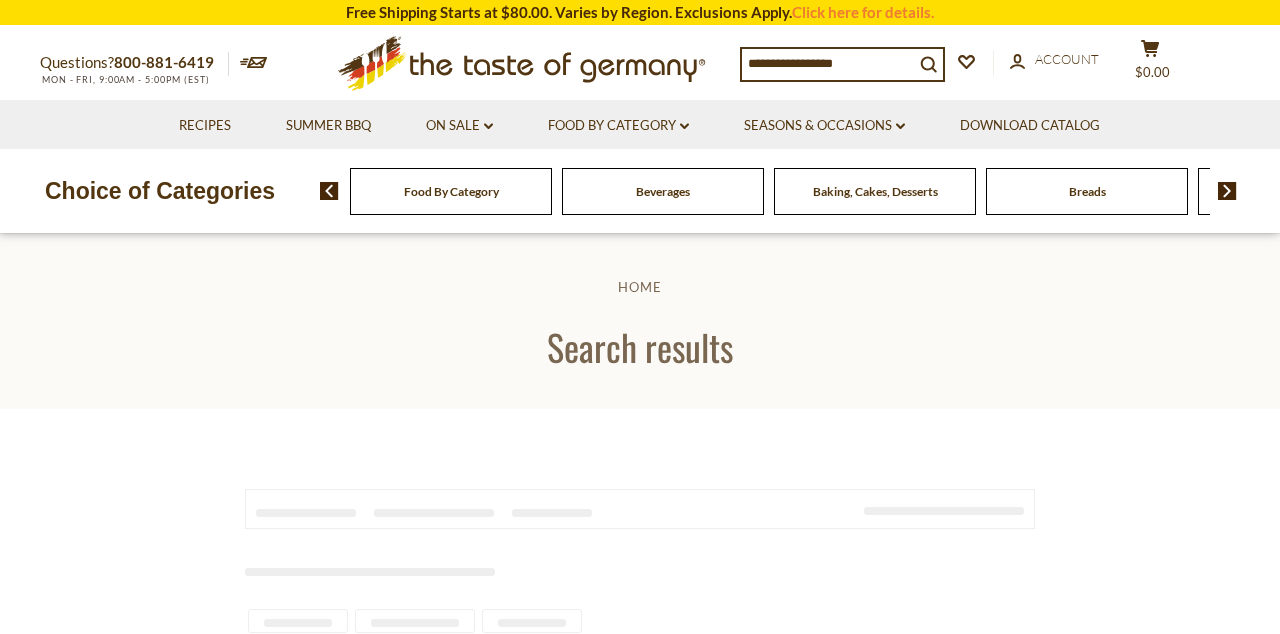 scroll, scrollTop: 0, scrollLeft: 0, axis: both 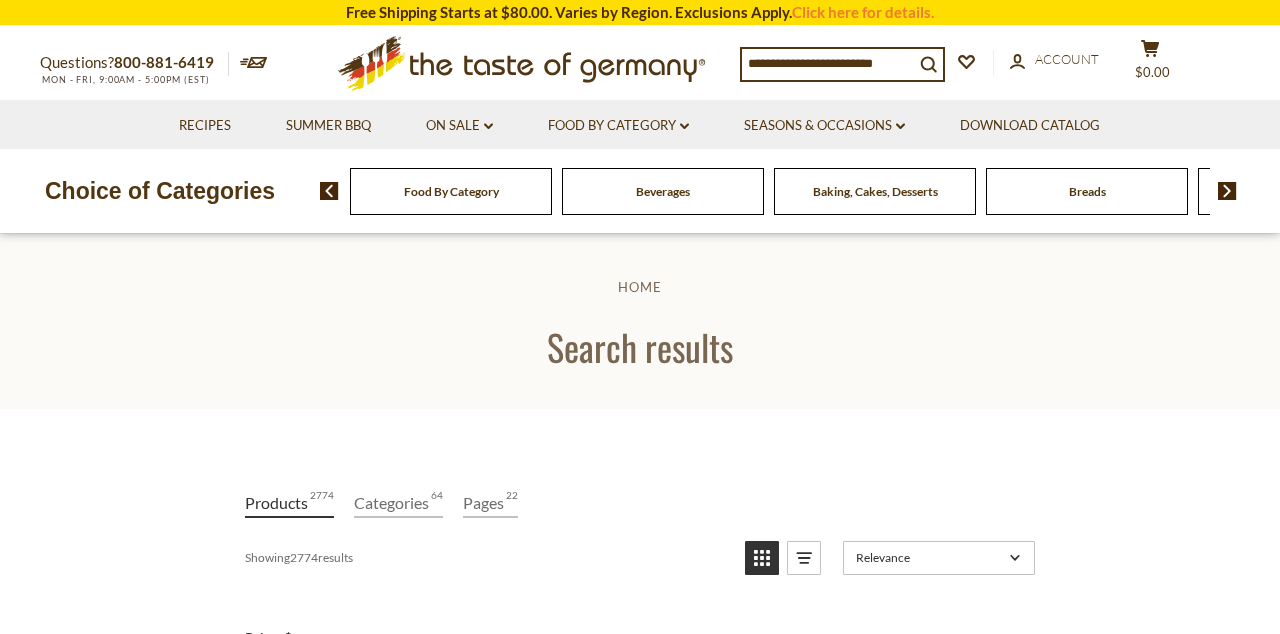 click at bounding box center [828, 63] 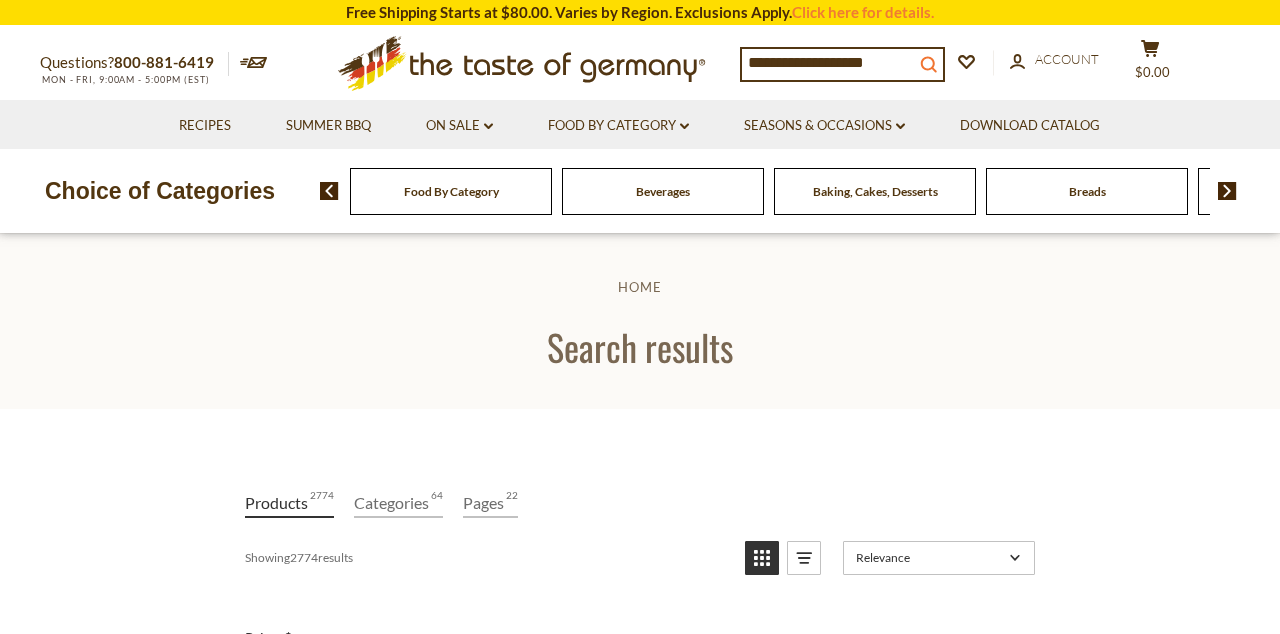 click on "search_icon" 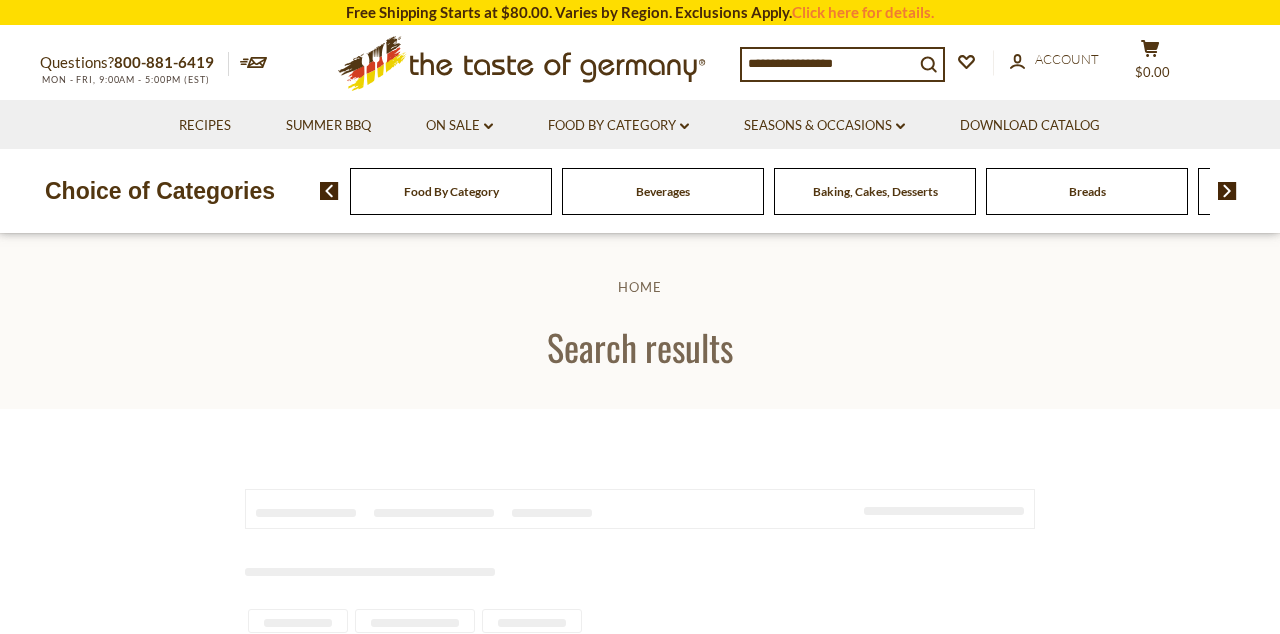 type on "**********" 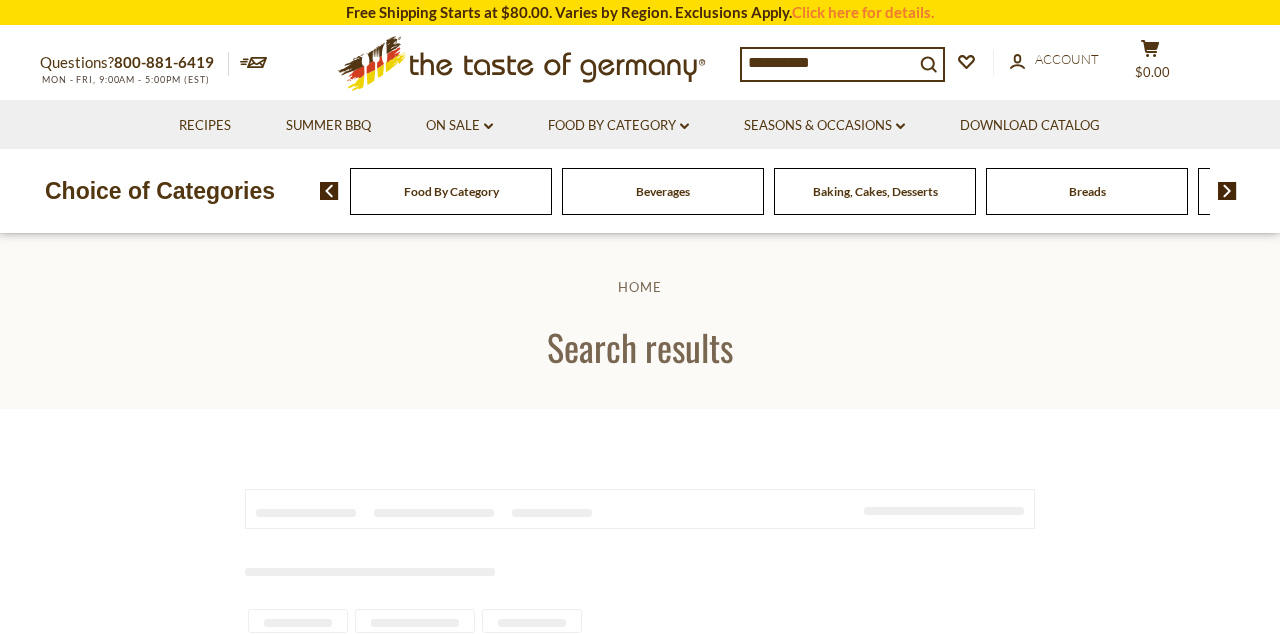 scroll, scrollTop: 0, scrollLeft: 0, axis: both 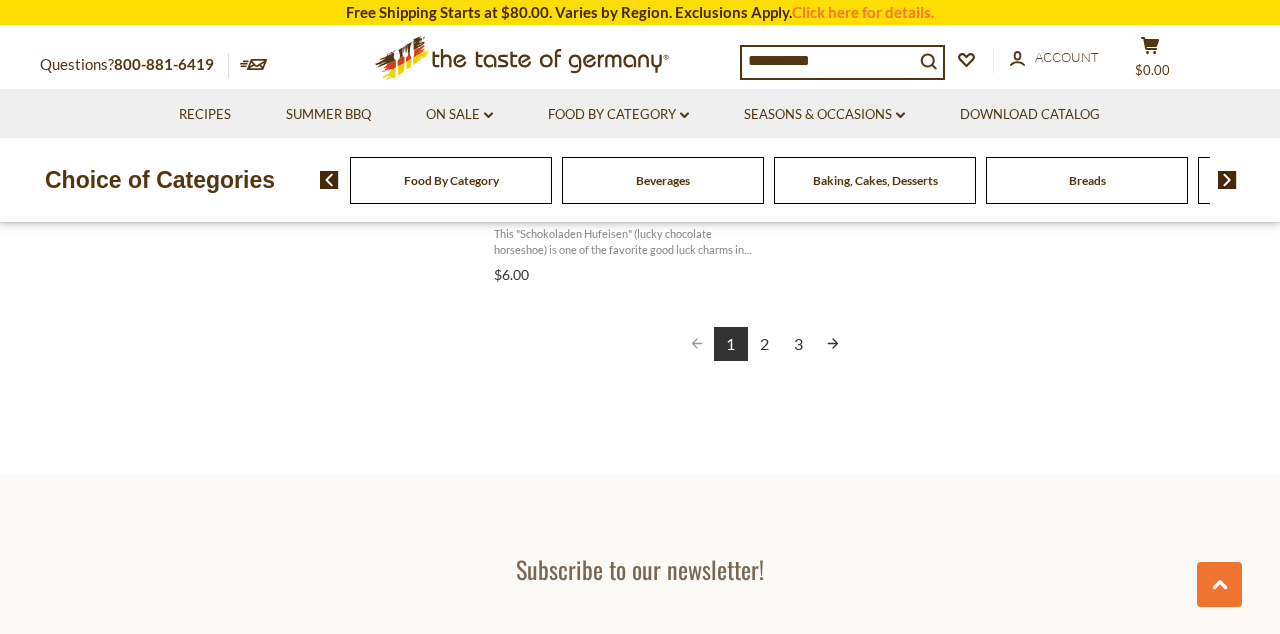 click on "2" at bounding box center (765, 344) 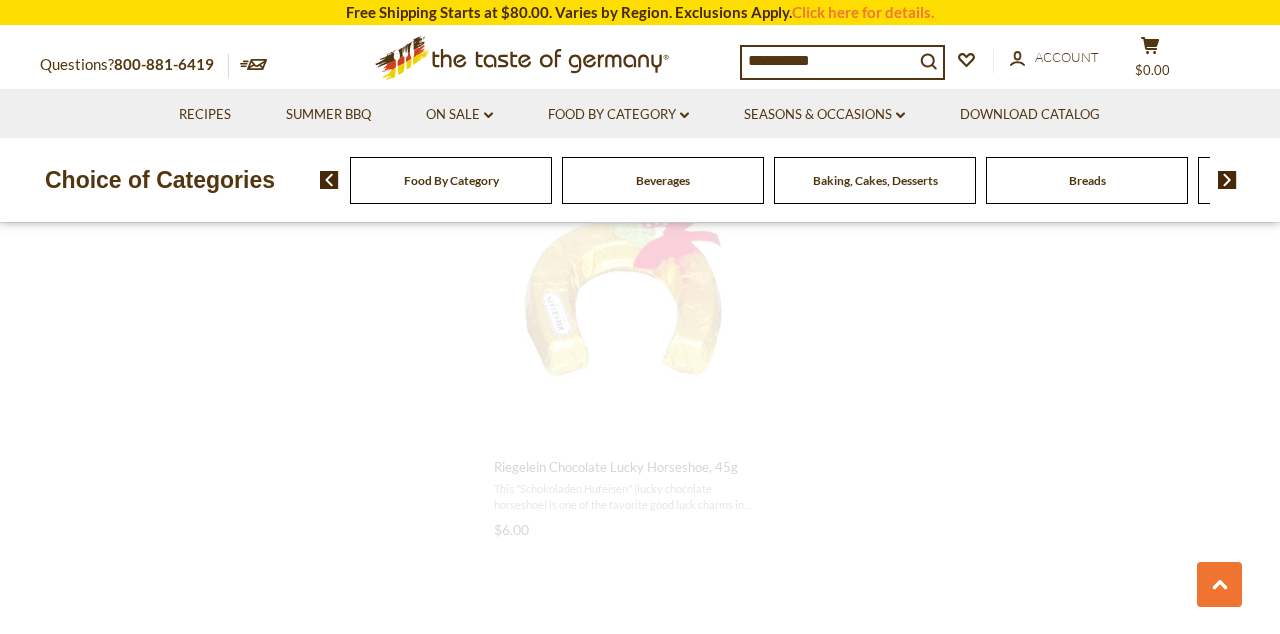 scroll, scrollTop: 936, scrollLeft: 0, axis: vertical 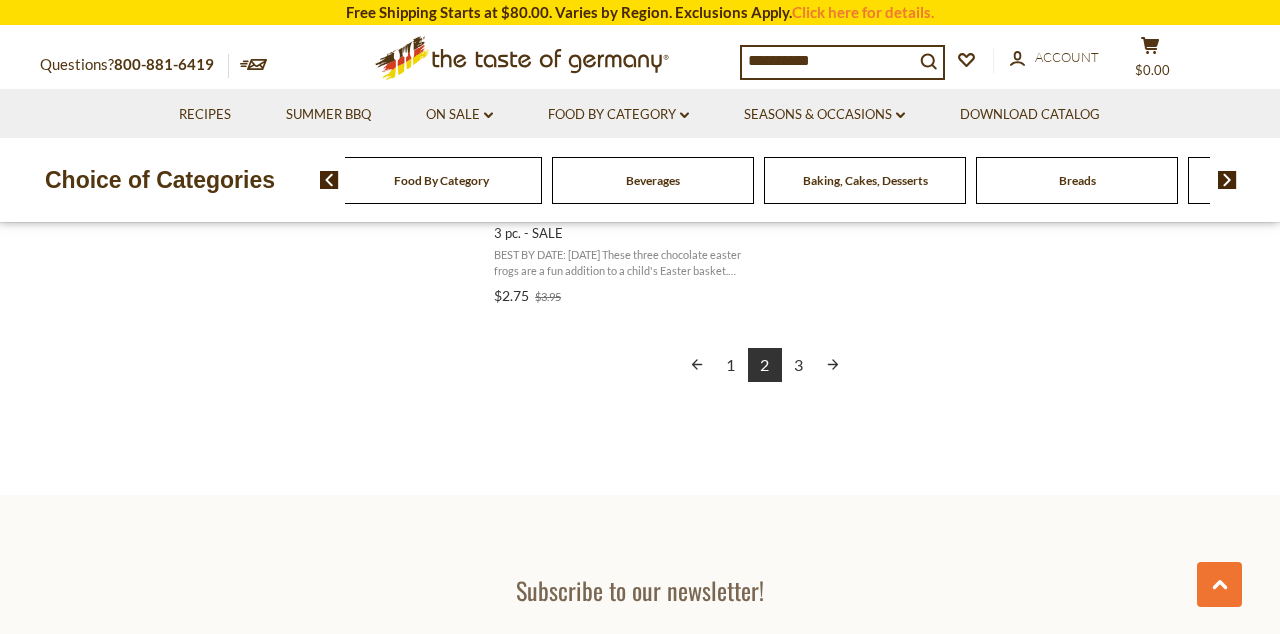 click on "3" at bounding box center [799, 365] 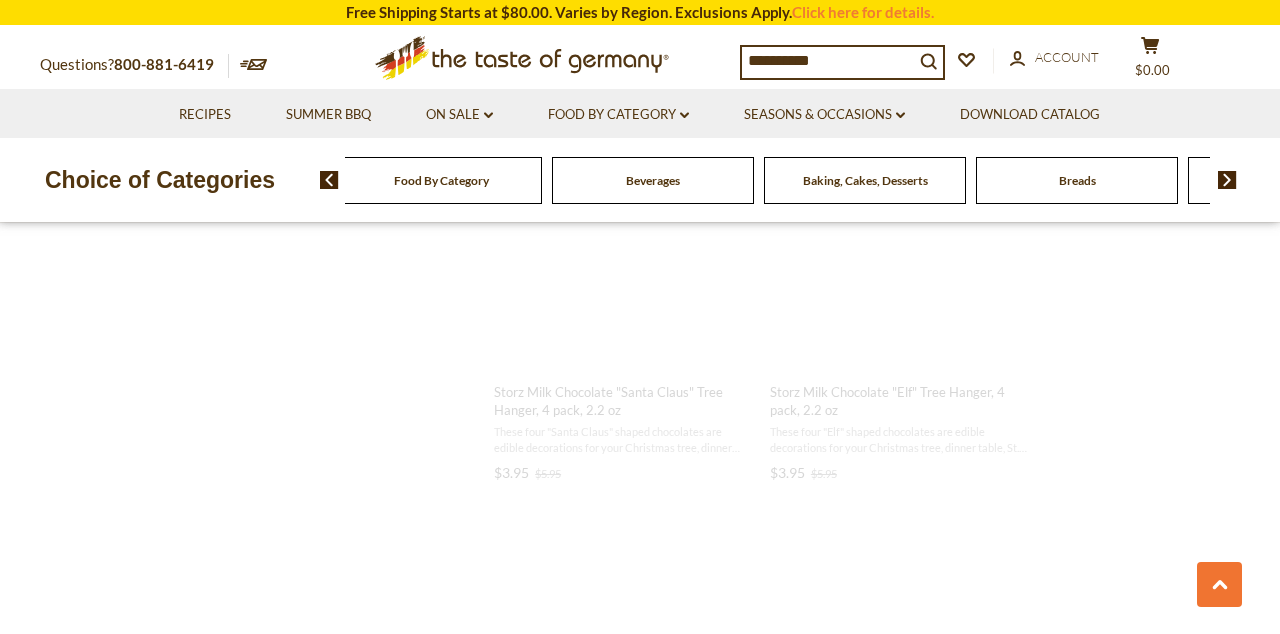 scroll, scrollTop: 670, scrollLeft: 0, axis: vertical 